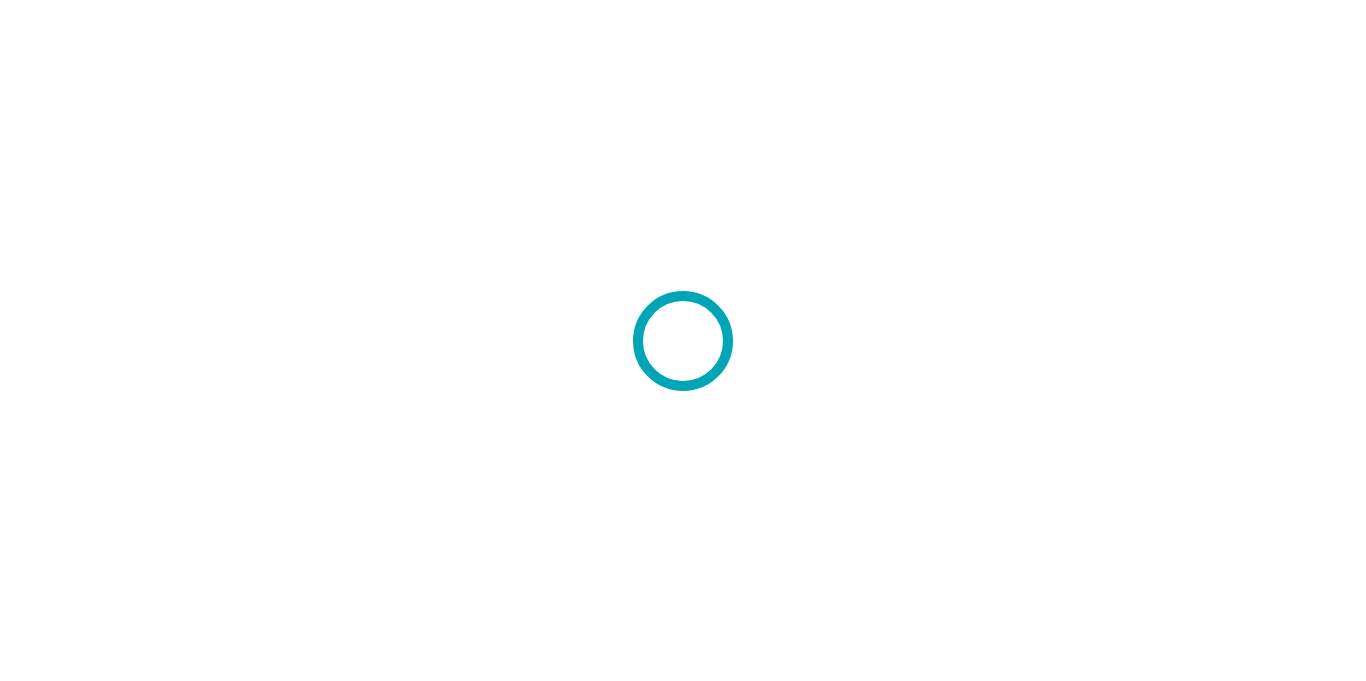 scroll, scrollTop: 0, scrollLeft: 0, axis: both 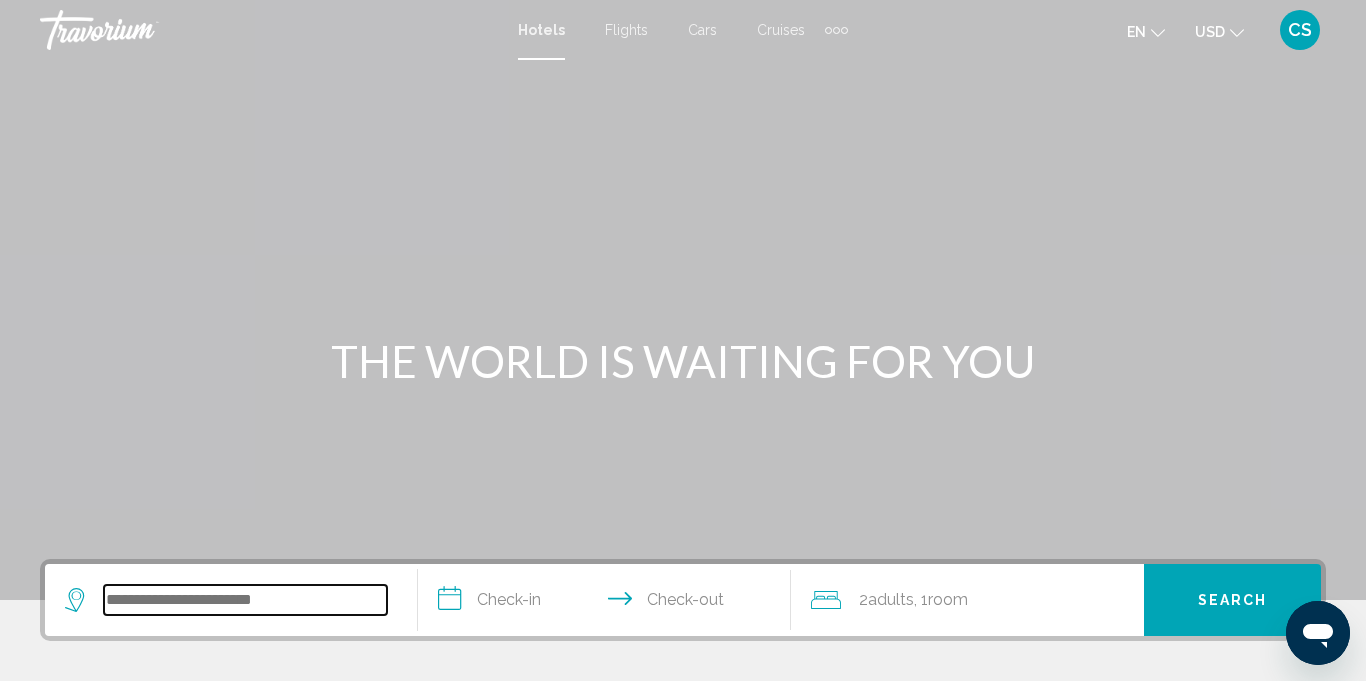 click at bounding box center (245, 600) 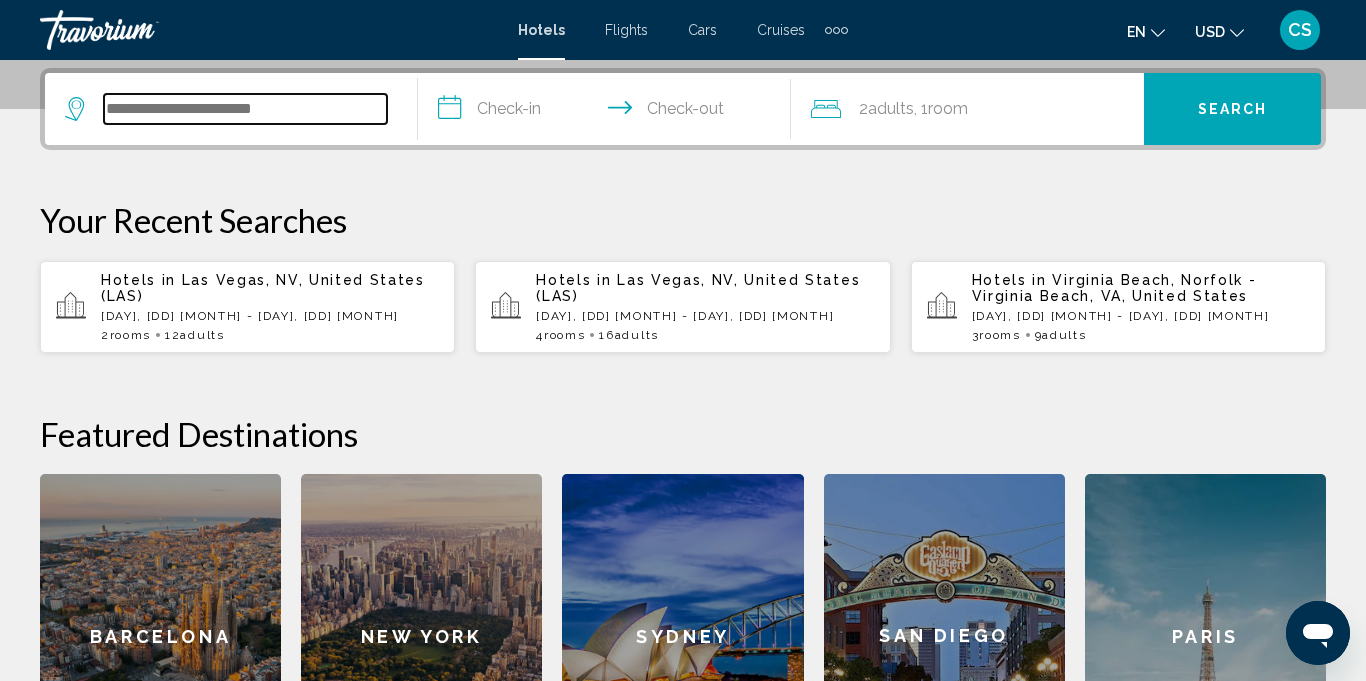 scroll, scrollTop: 494, scrollLeft: 0, axis: vertical 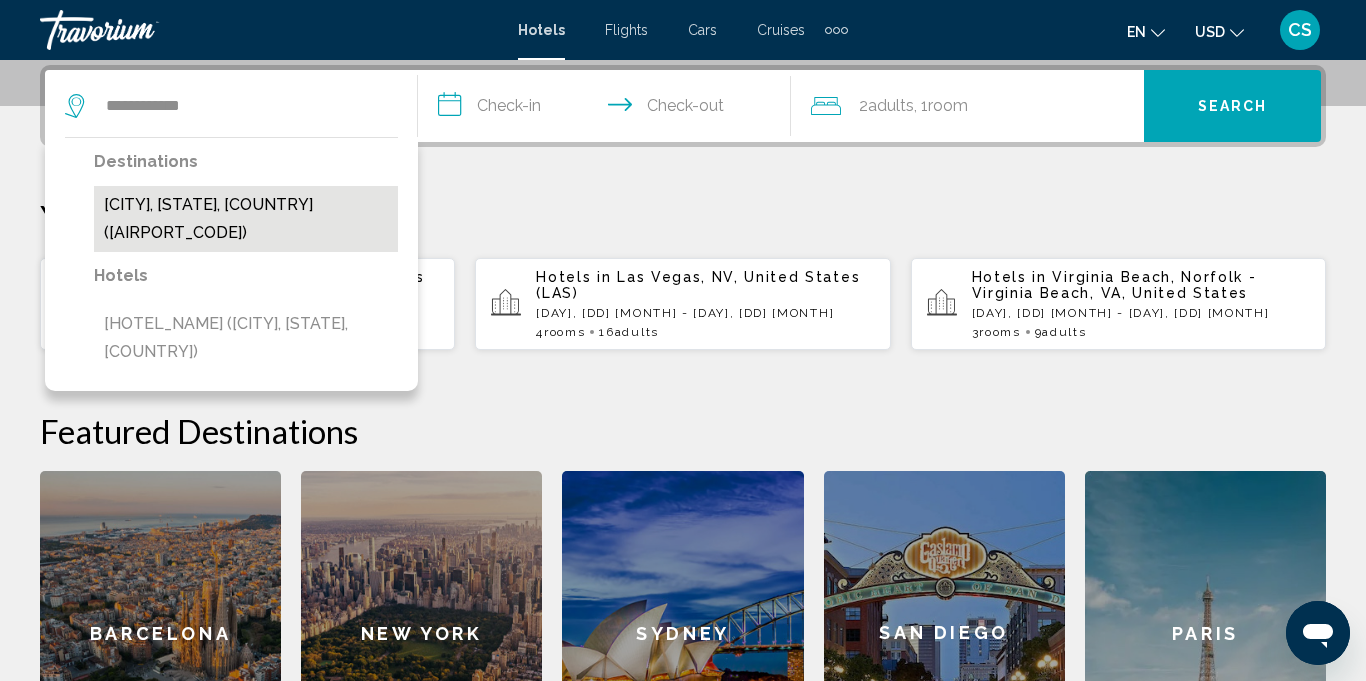click on "Danville, VA, United States (DAN)" at bounding box center (246, 219) 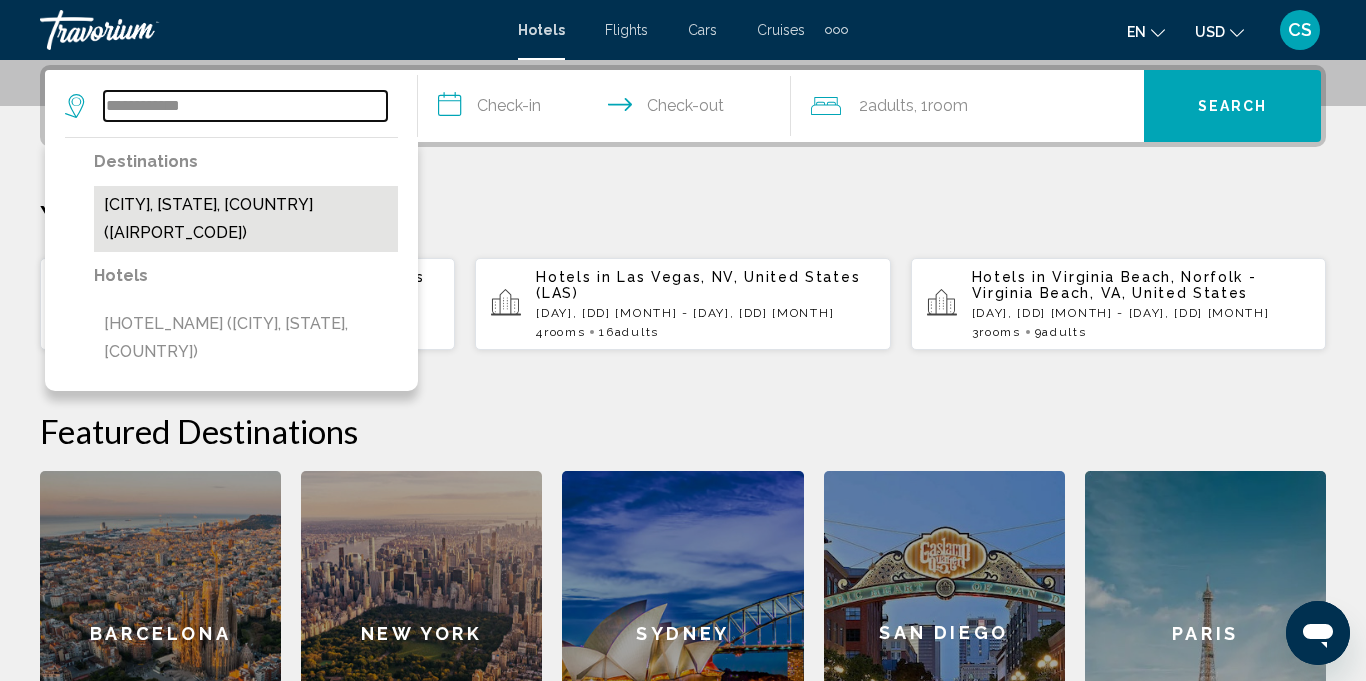 type on "**********" 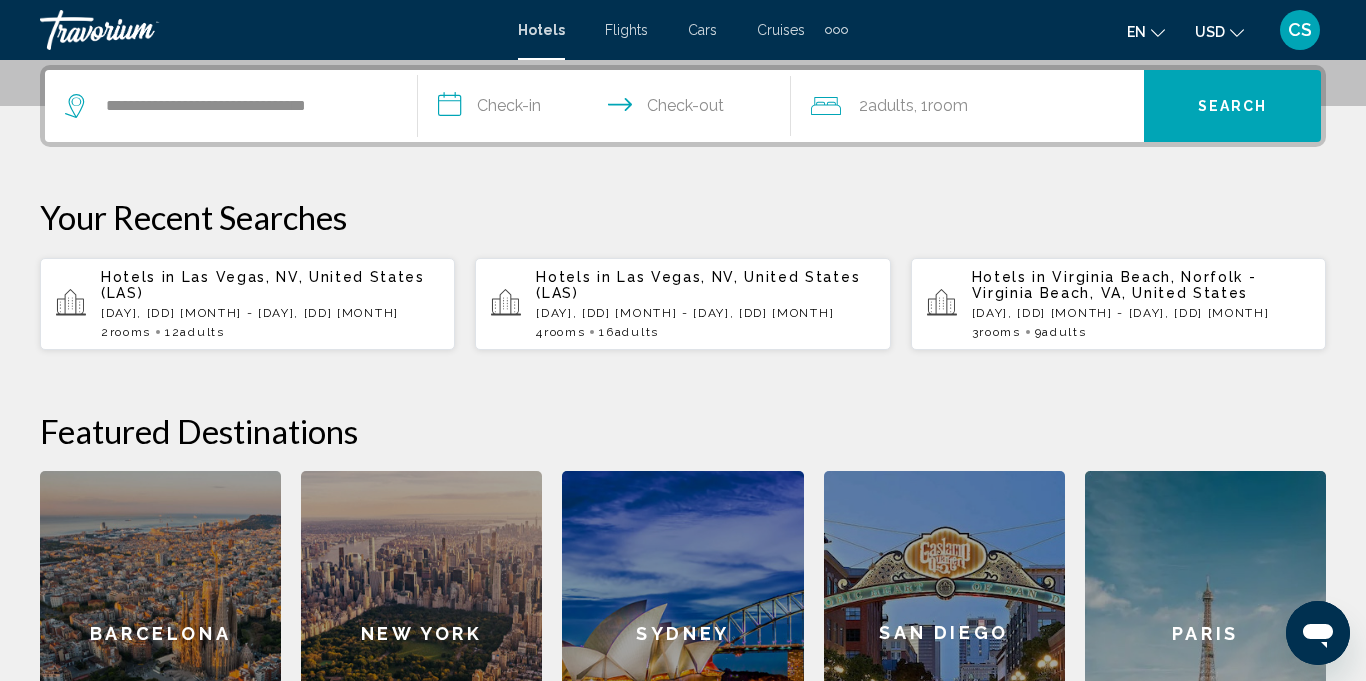 click on "**********" at bounding box center (608, 109) 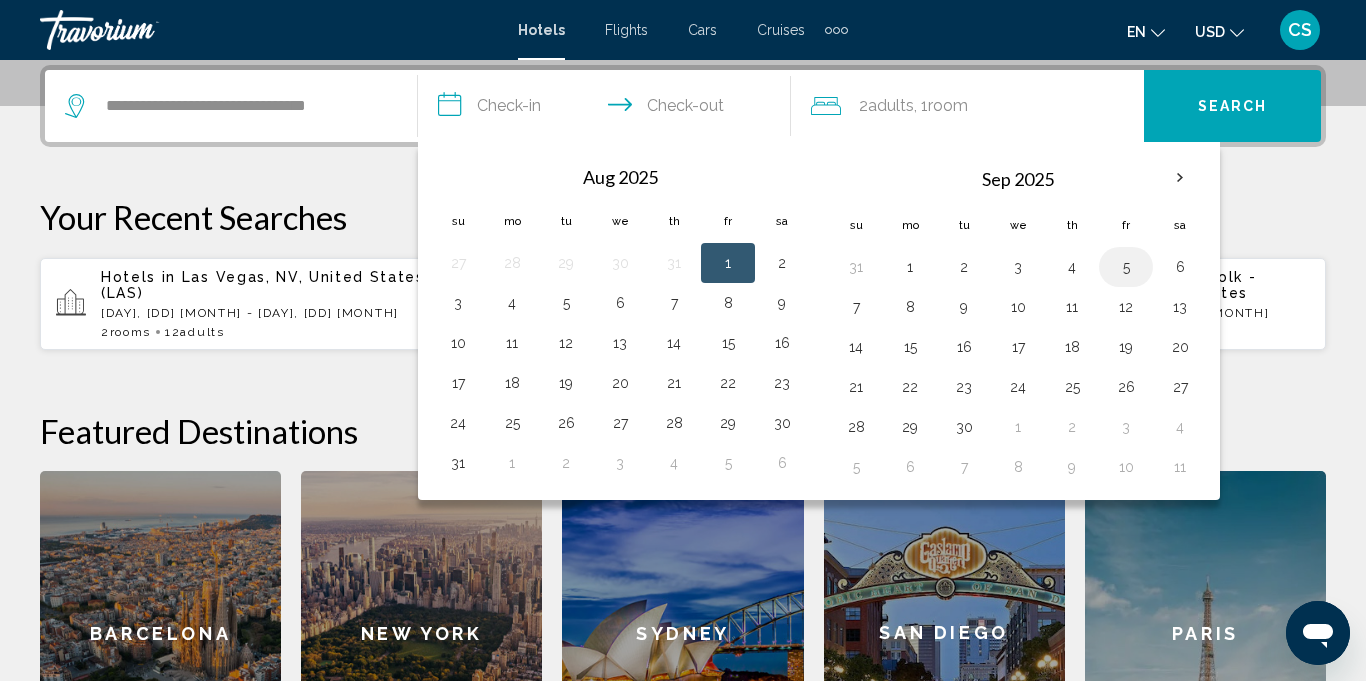 click on "5" at bounding box center (1126, 267) 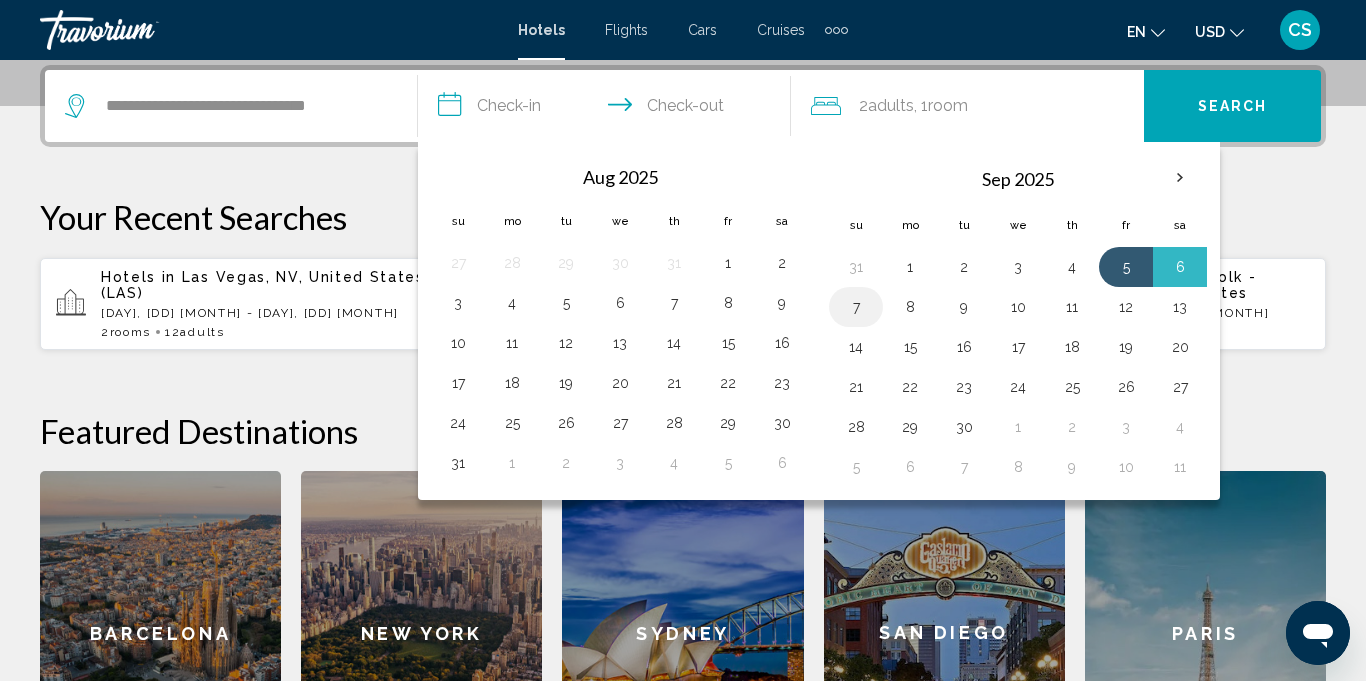 click on "7" at bounding box center (856, 307) 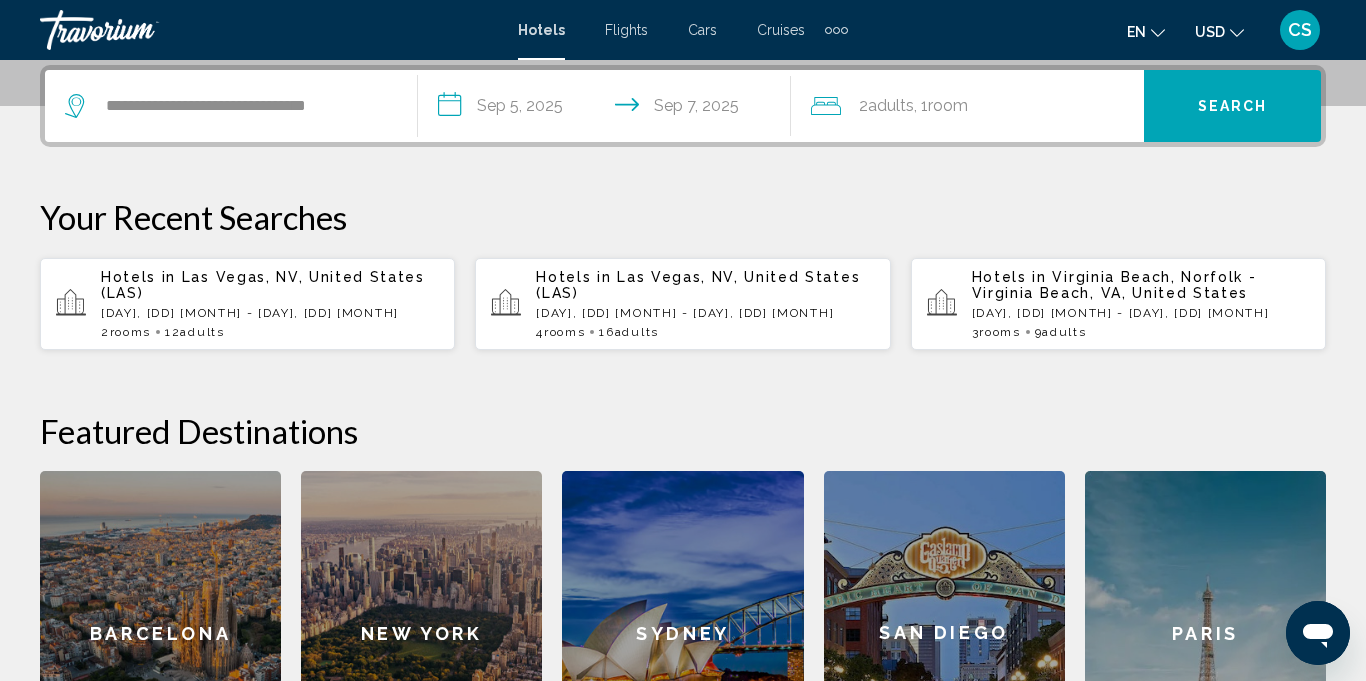 click on "Search" at bounding box center (1233, 107) 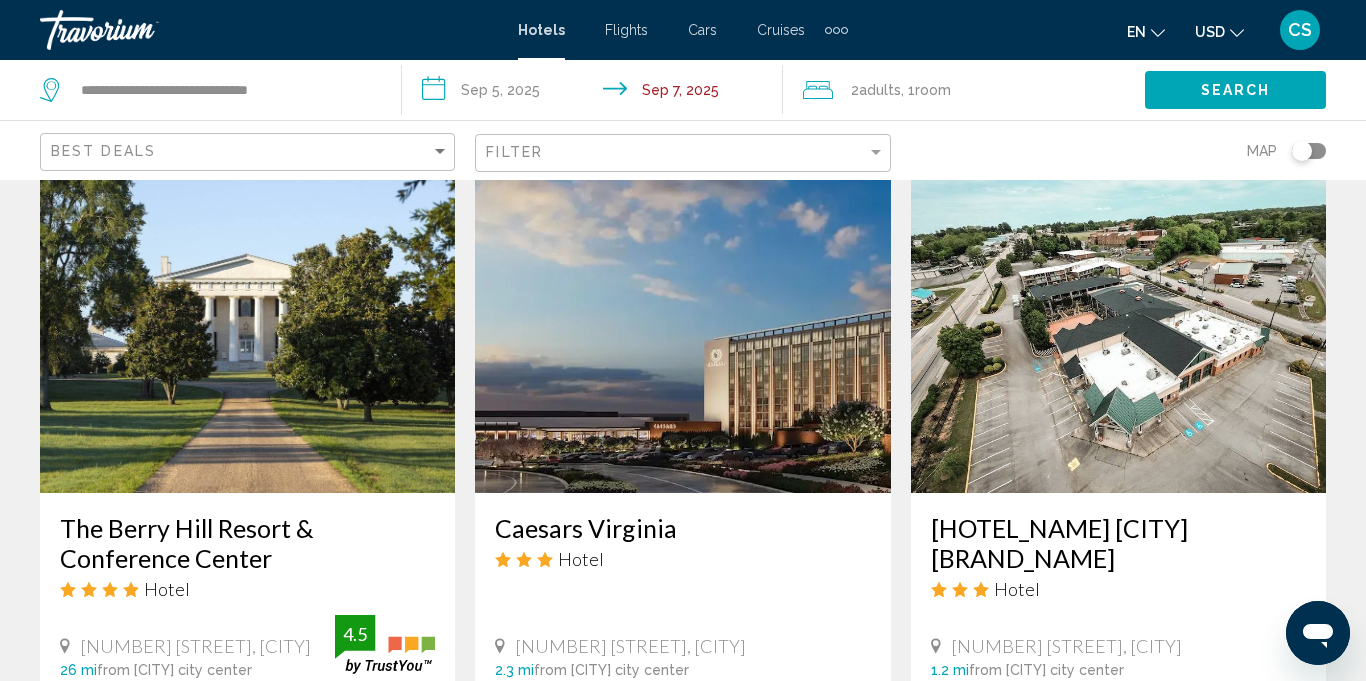 scroll, scrollTop: 818, scrollLeft: 0, axis: vertical 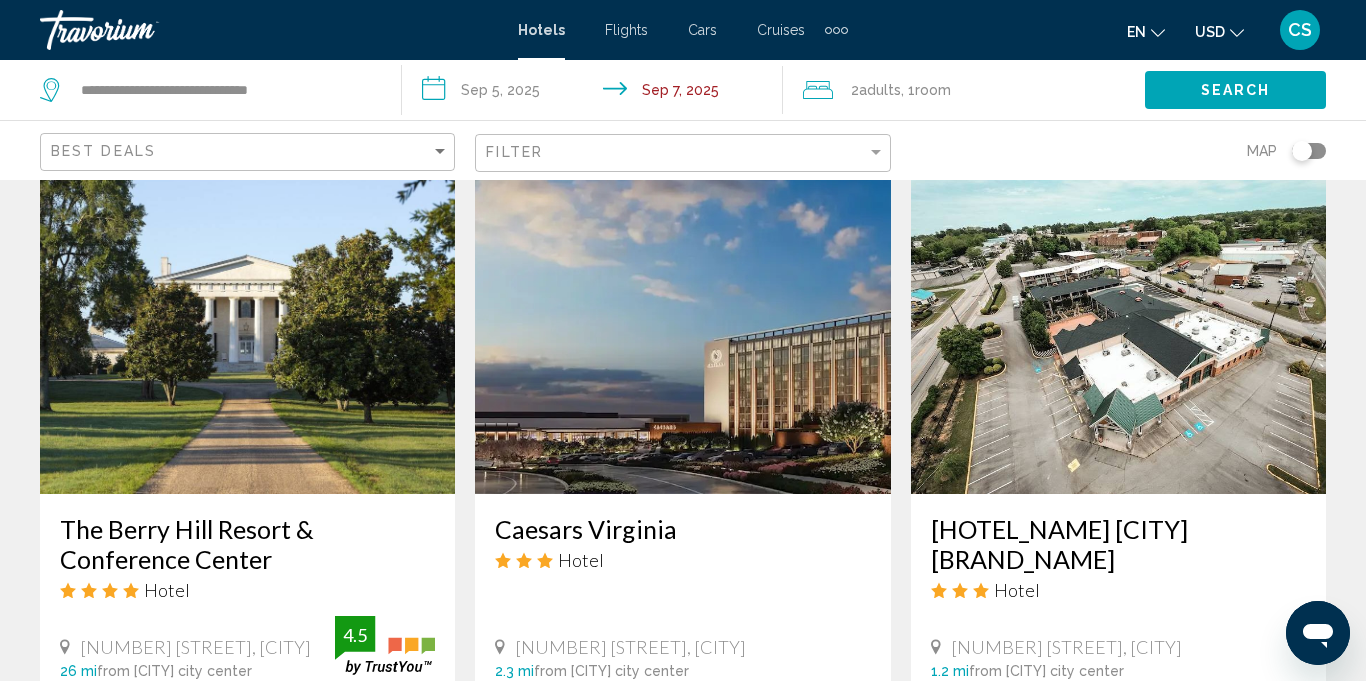 click on "Riverside Inn & Suites by OYO Danville Ceaser Casino" at bounding box center (1118, 544) 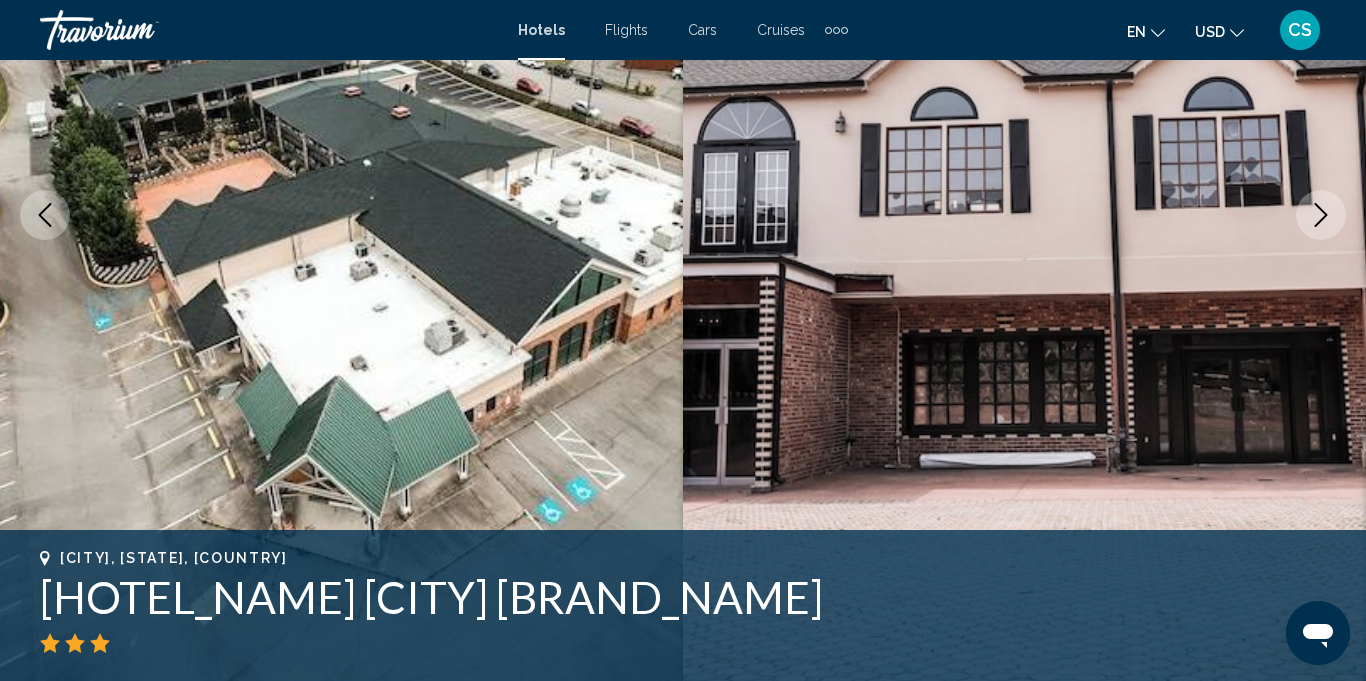 scroll, scrollTop: 324, scrollLeft: 0, axis: vertical 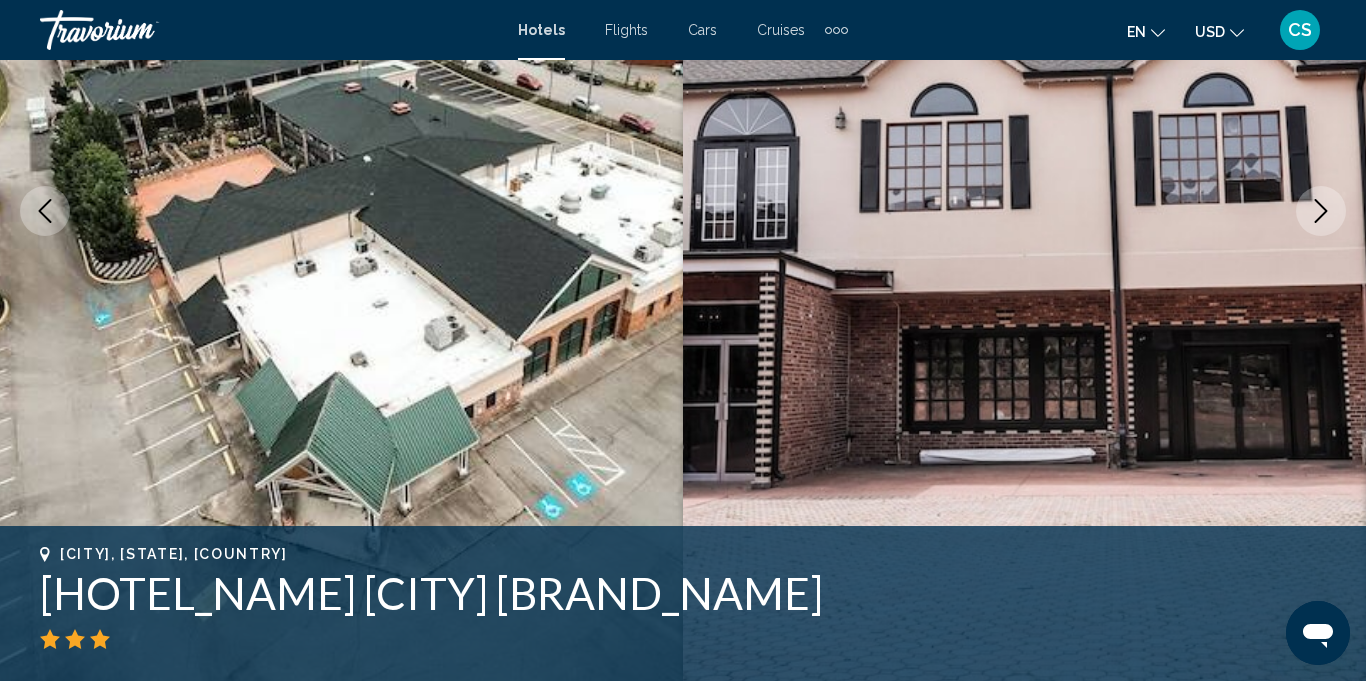 click 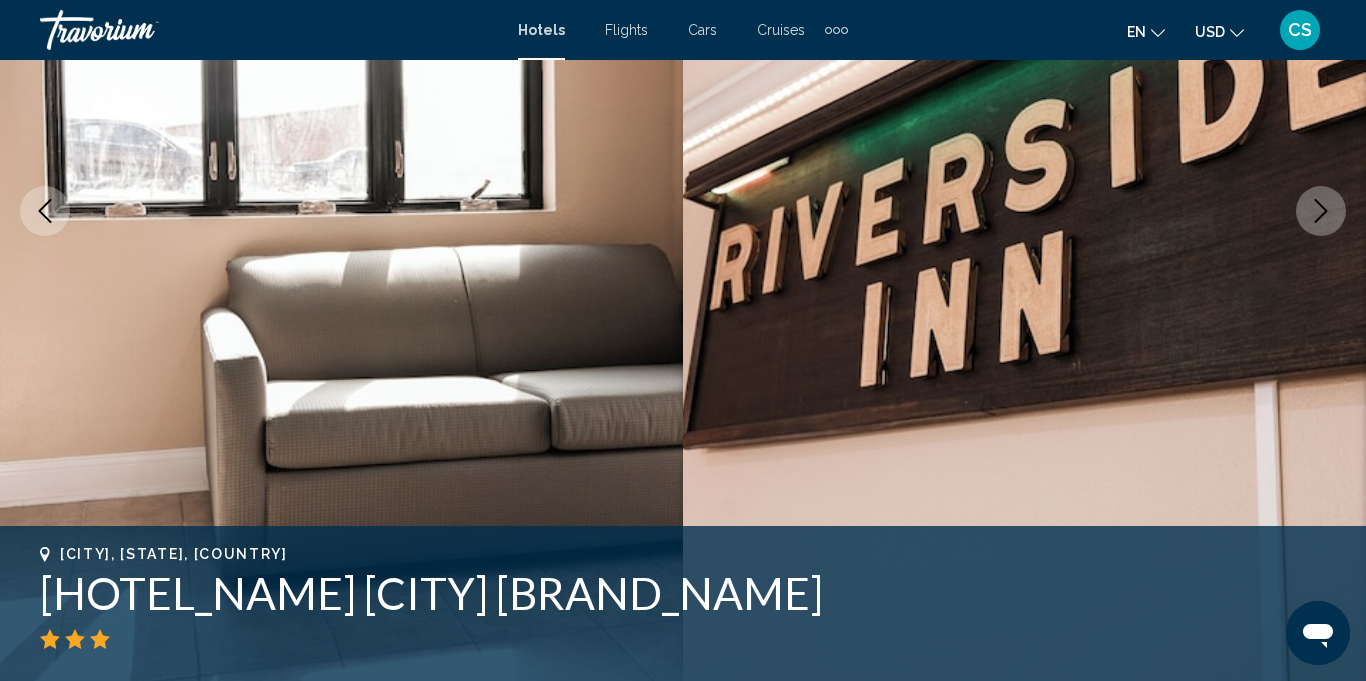 click 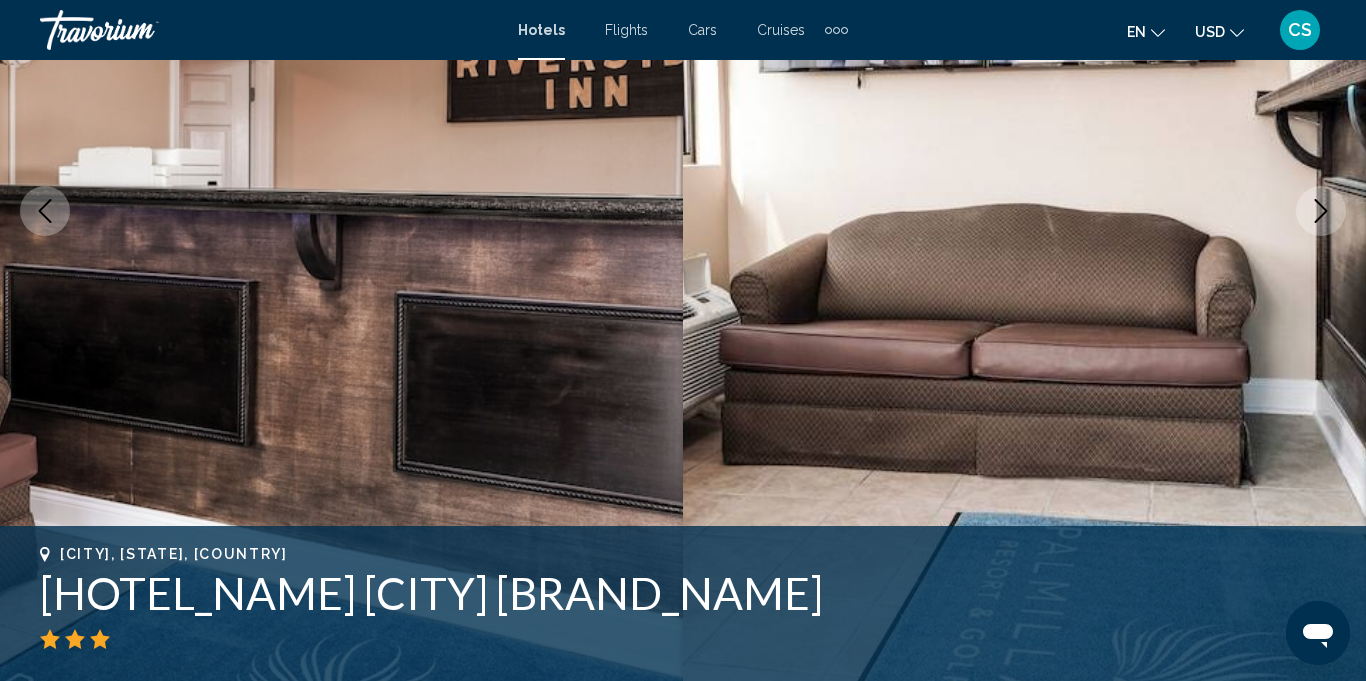 click 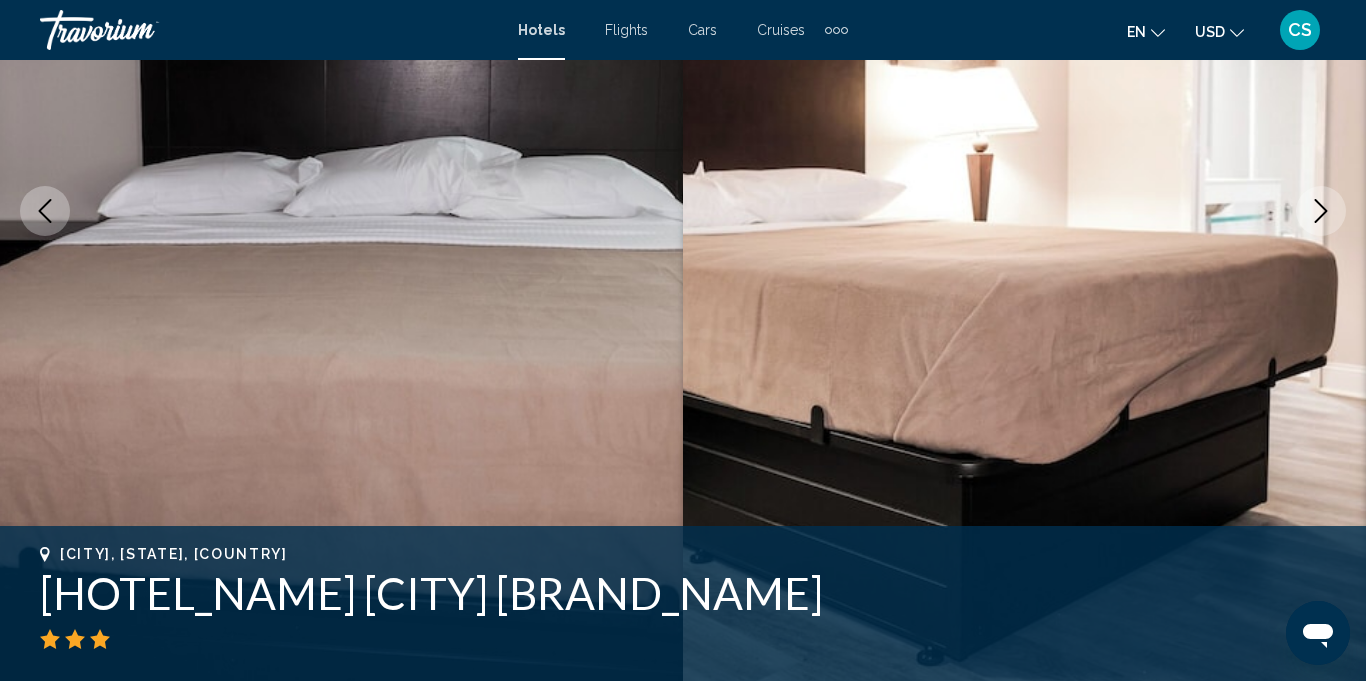 click 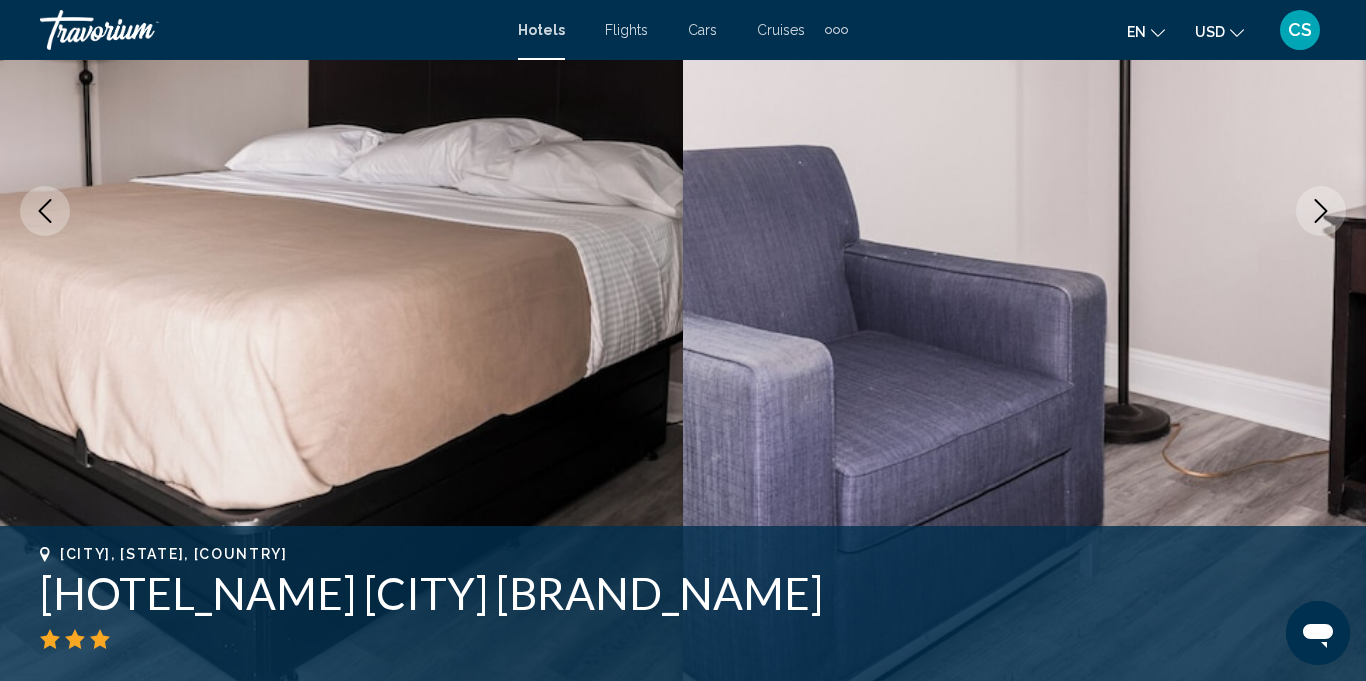 click at bounding box center [1321, 211] 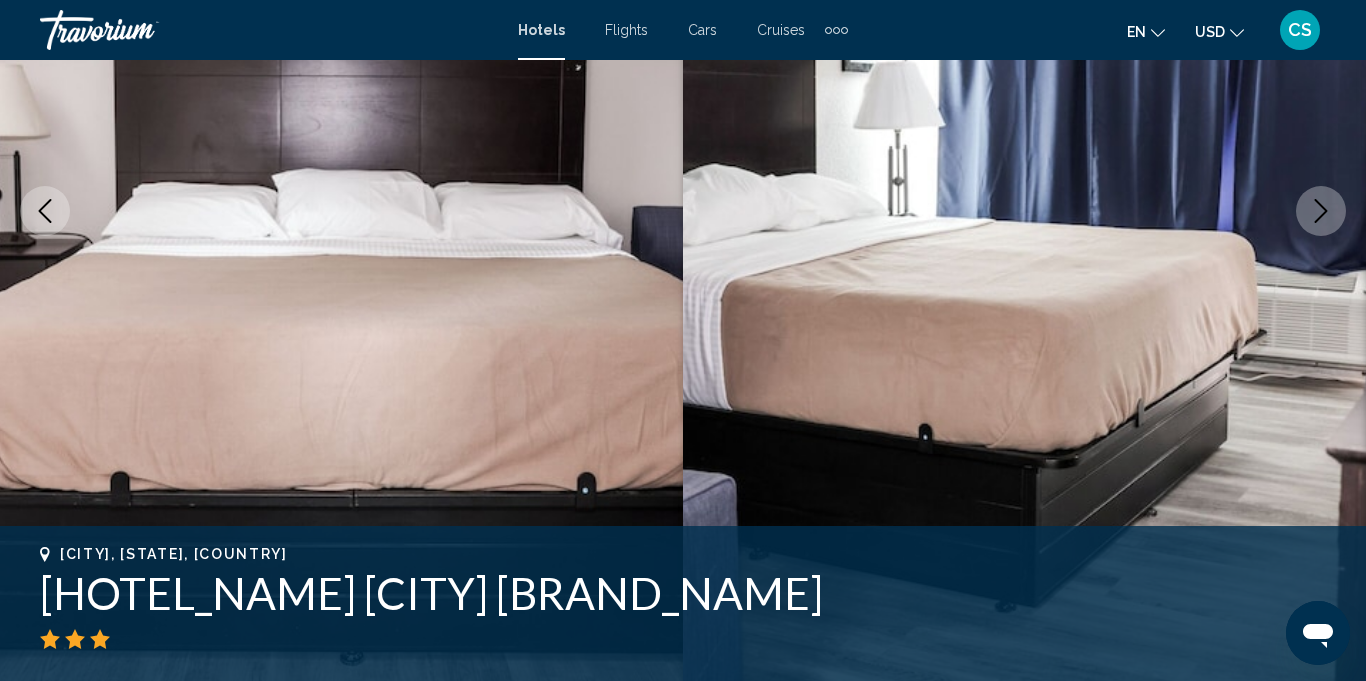 click at bounding box center (1321, 211) 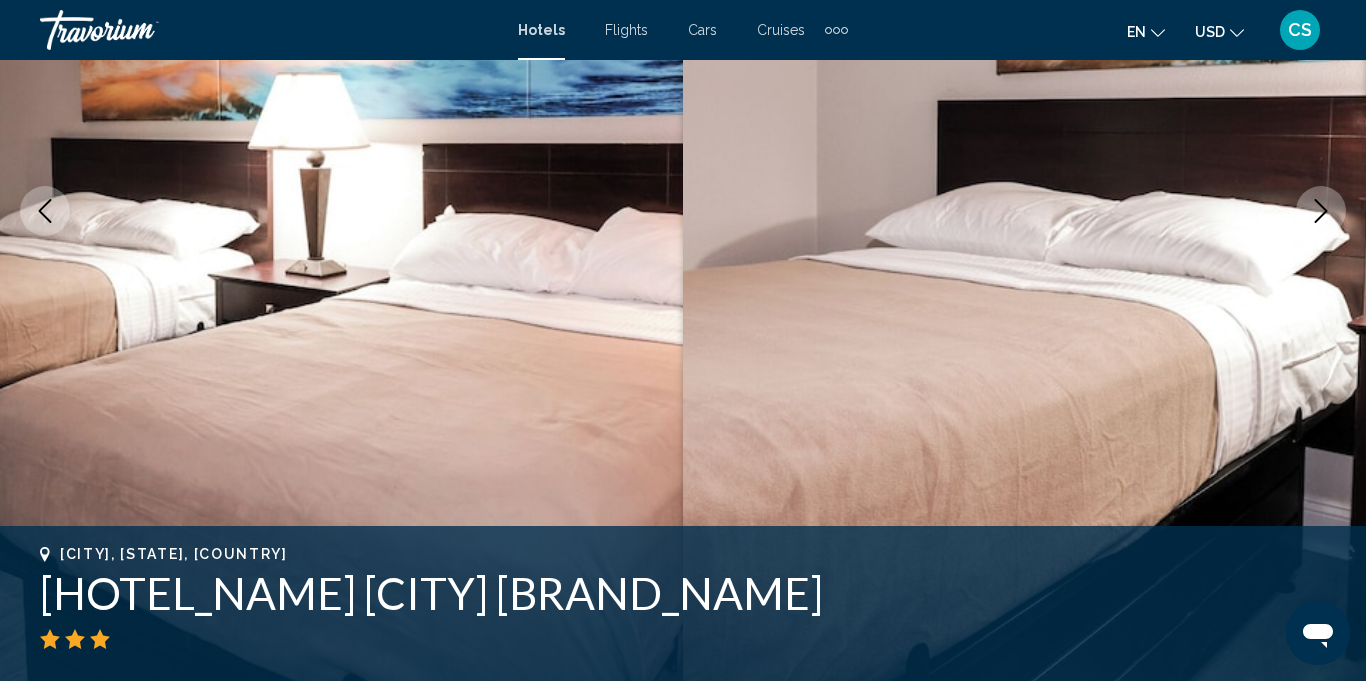 click at bounding box center (1321, 211) 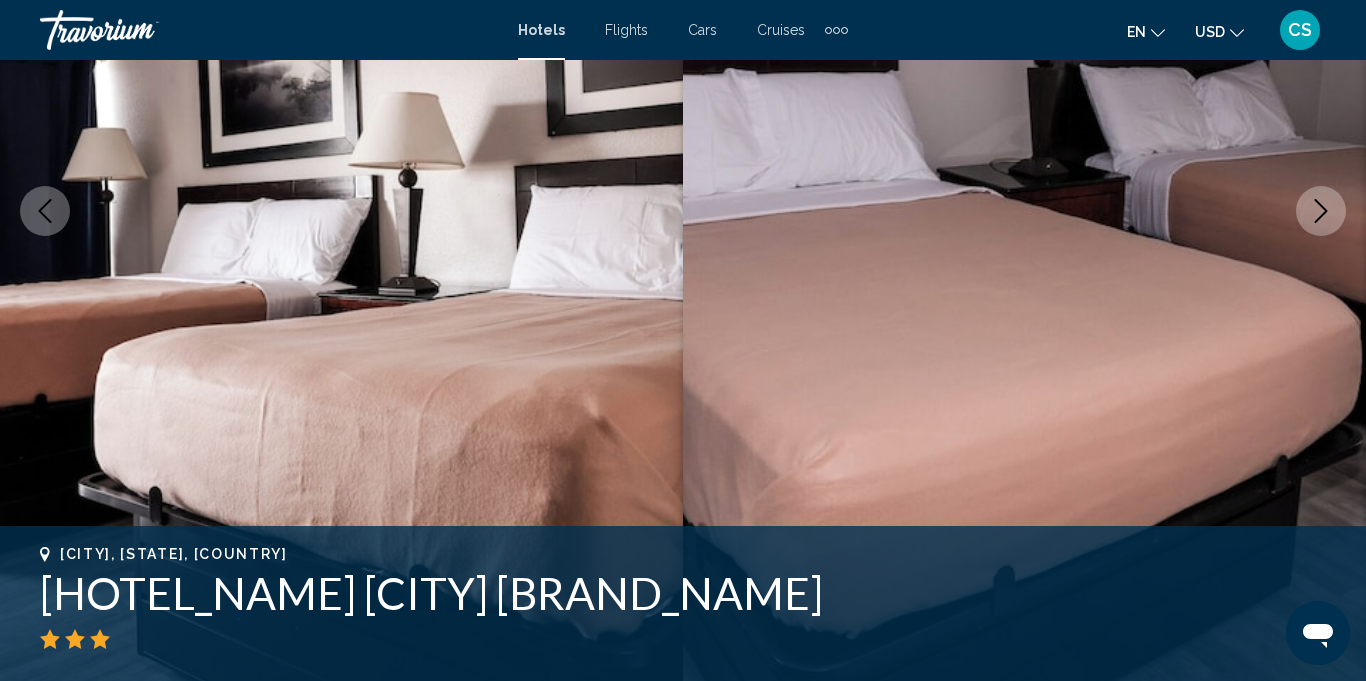 click 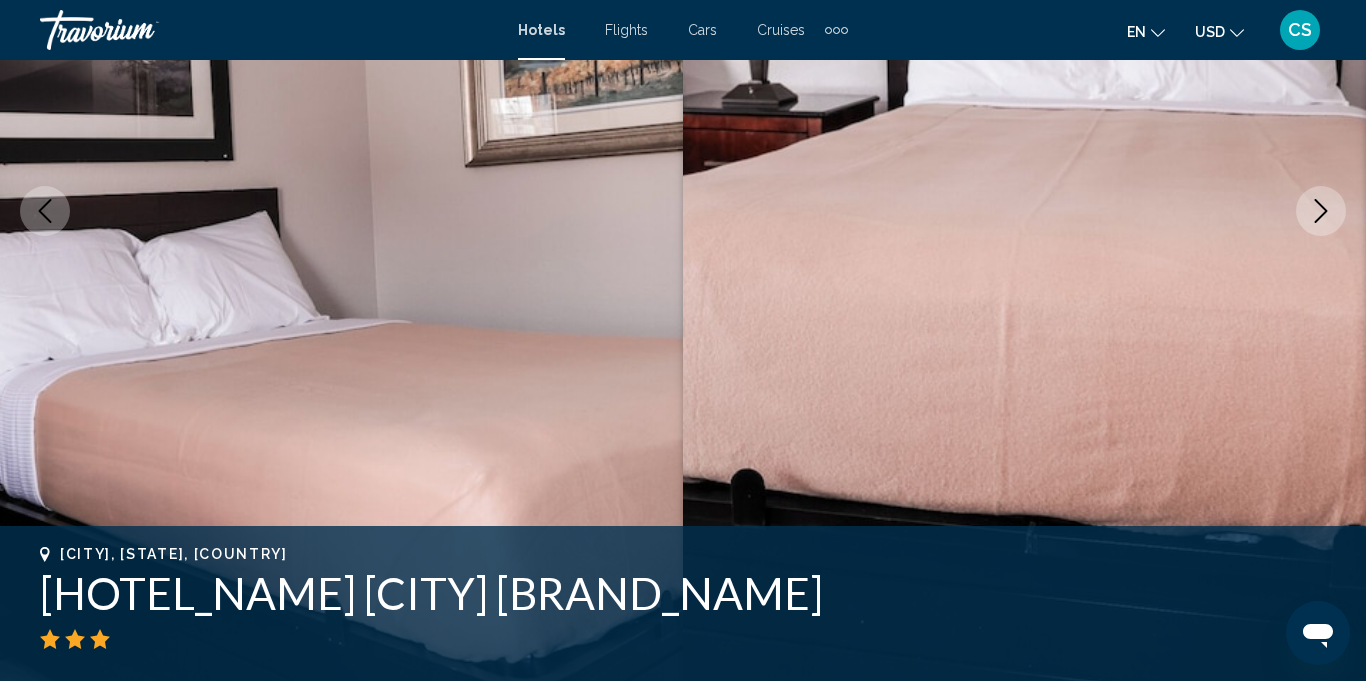 click at bounding box center [1321, 211] 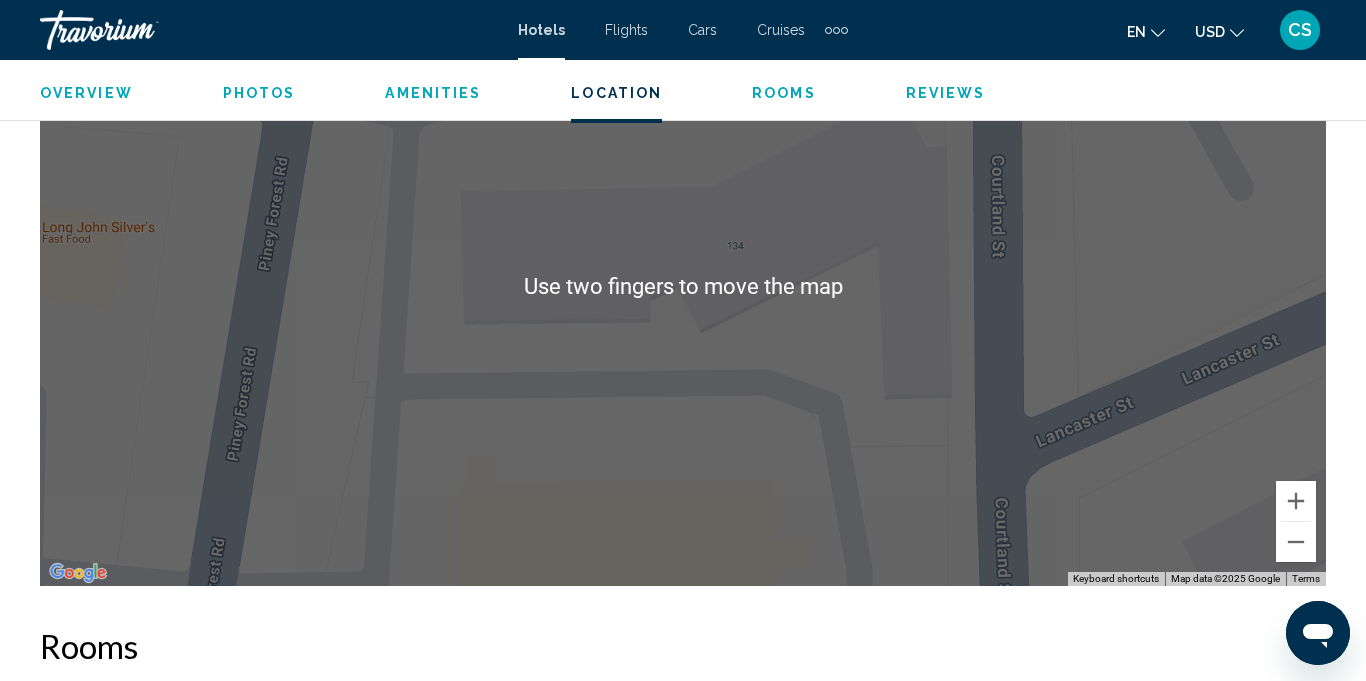 scroll, scrollTop: 2362, scrollLeft: 0, axis: vertical 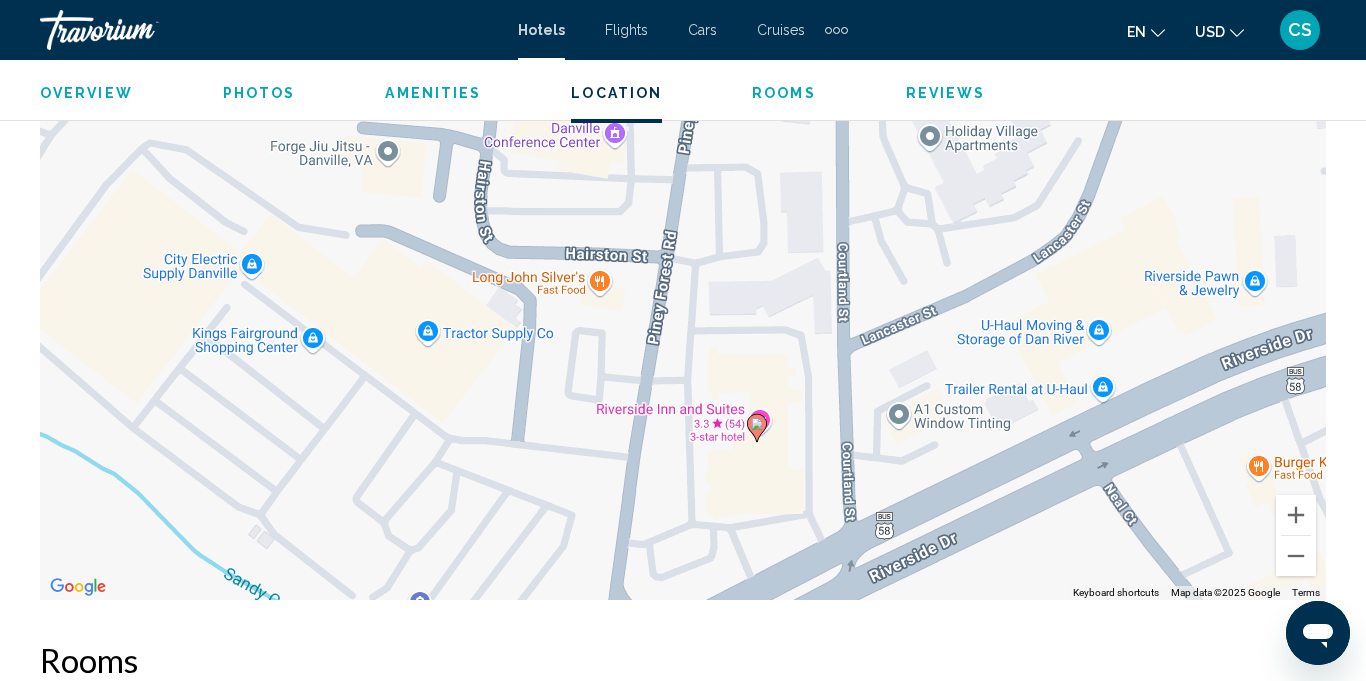 click at bounding box center [1318, 633] 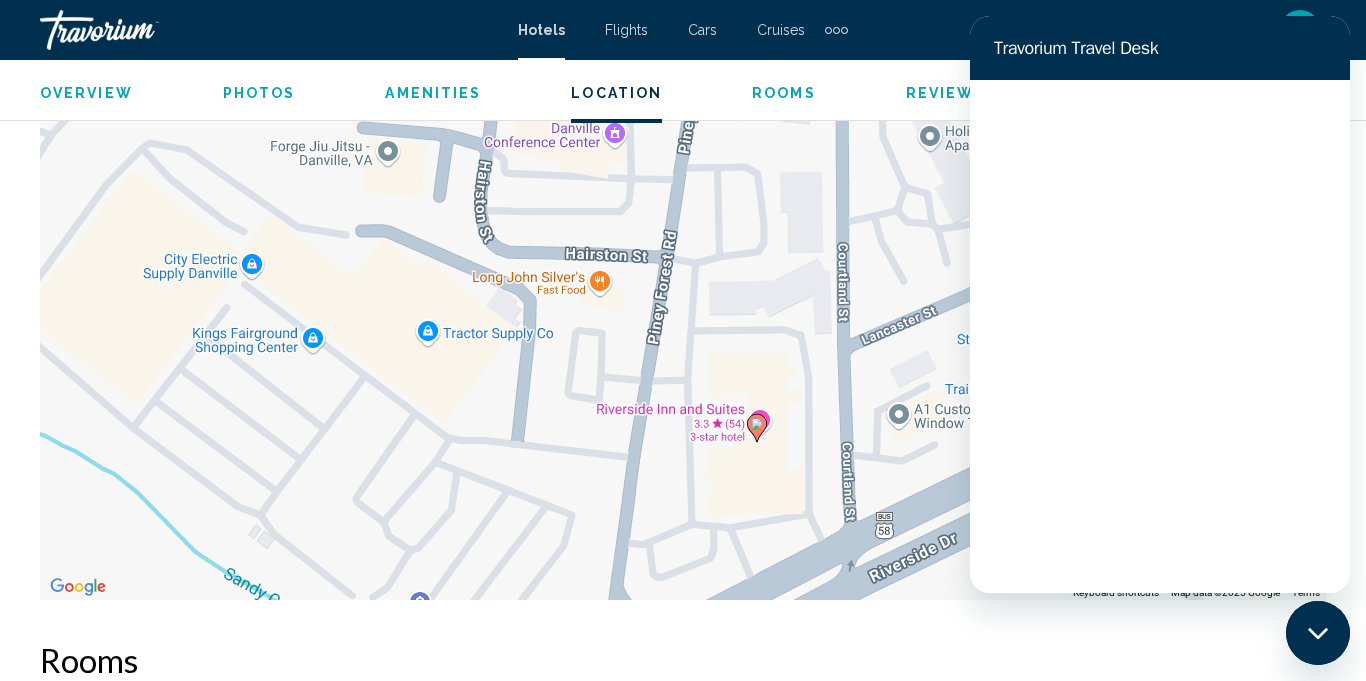 scroll, scrollTop: 0, scrollLeft: 0, axis: both 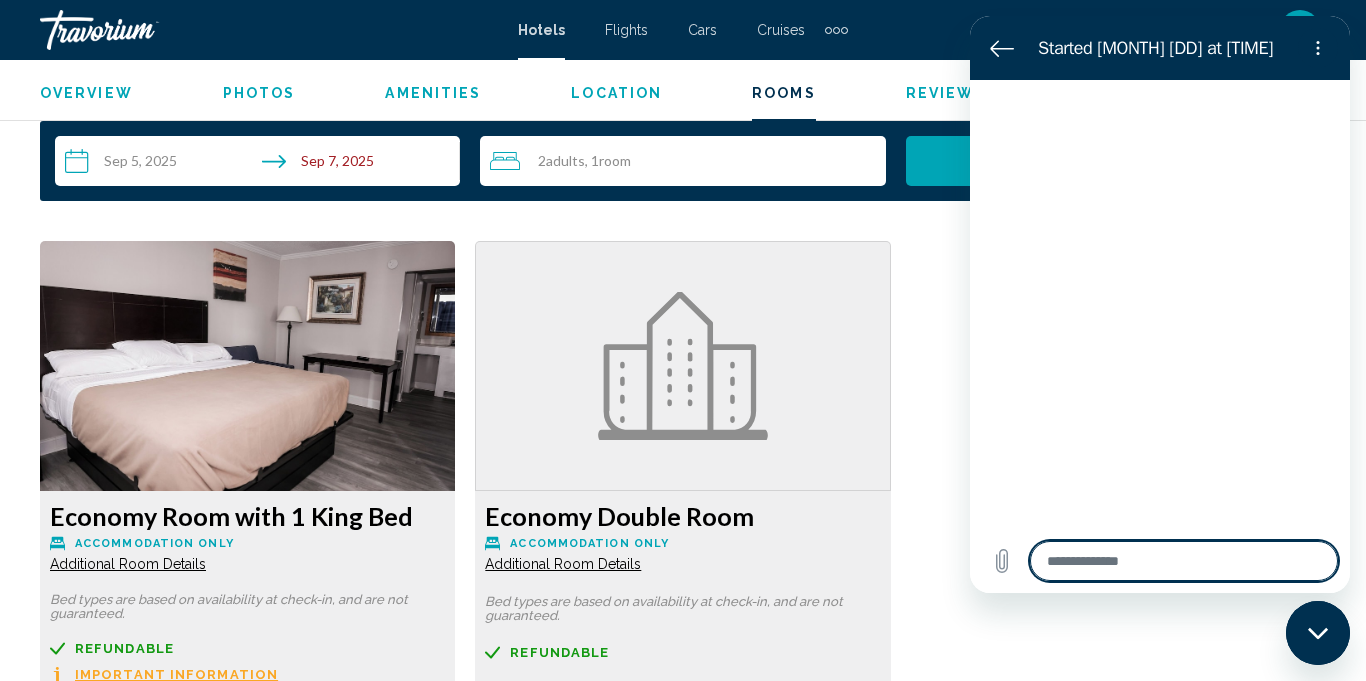 type on "*" 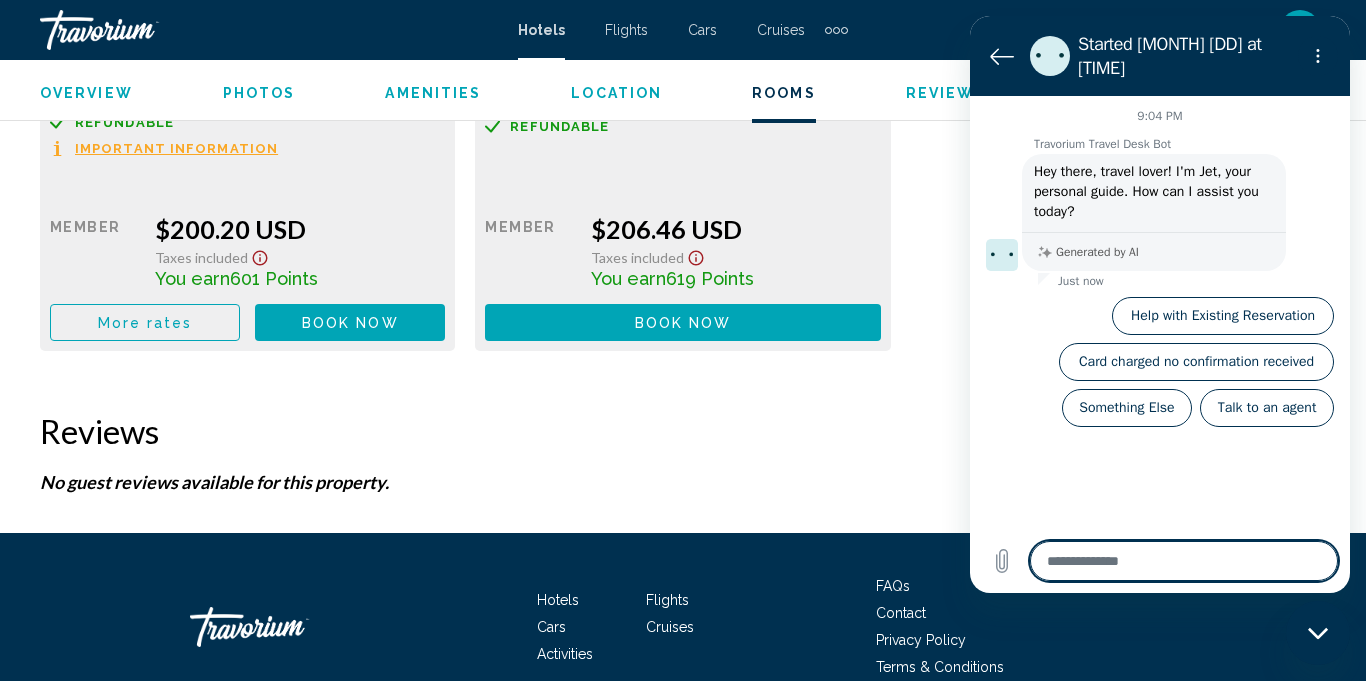 scroll, scrollTop: 3564, scrollLeft: 0, axis: vertical 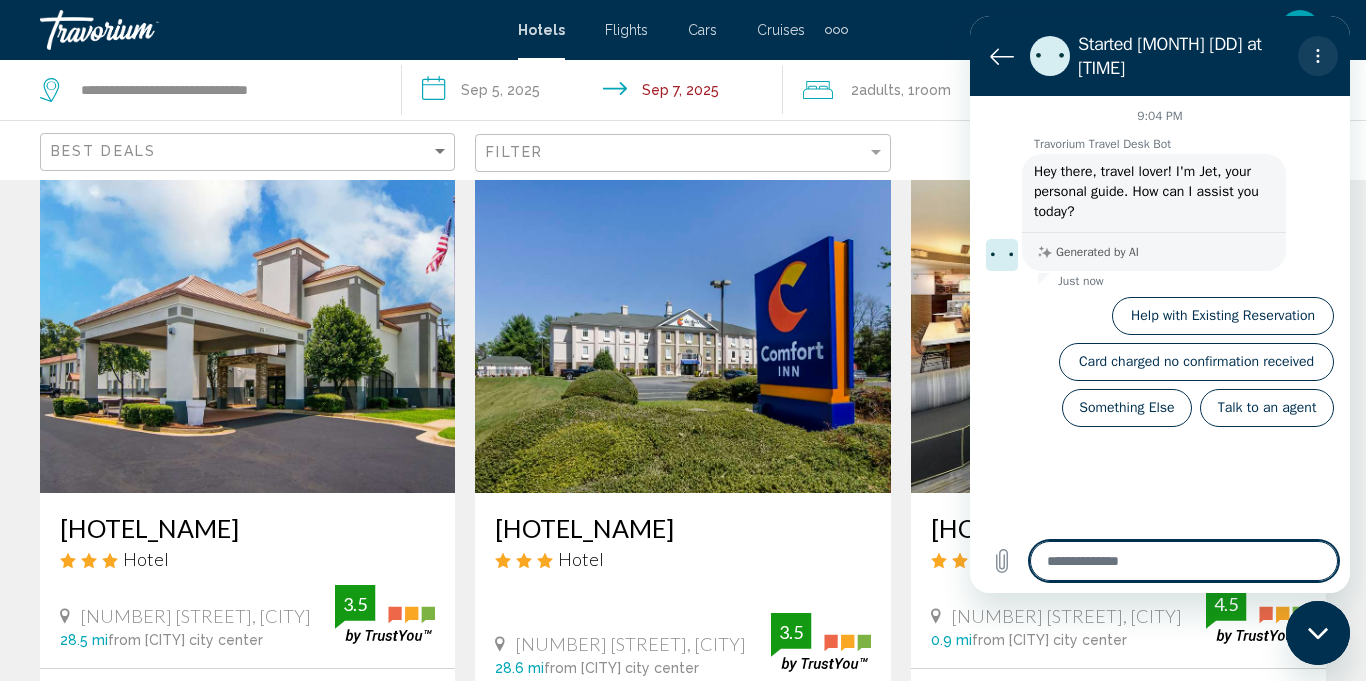 click 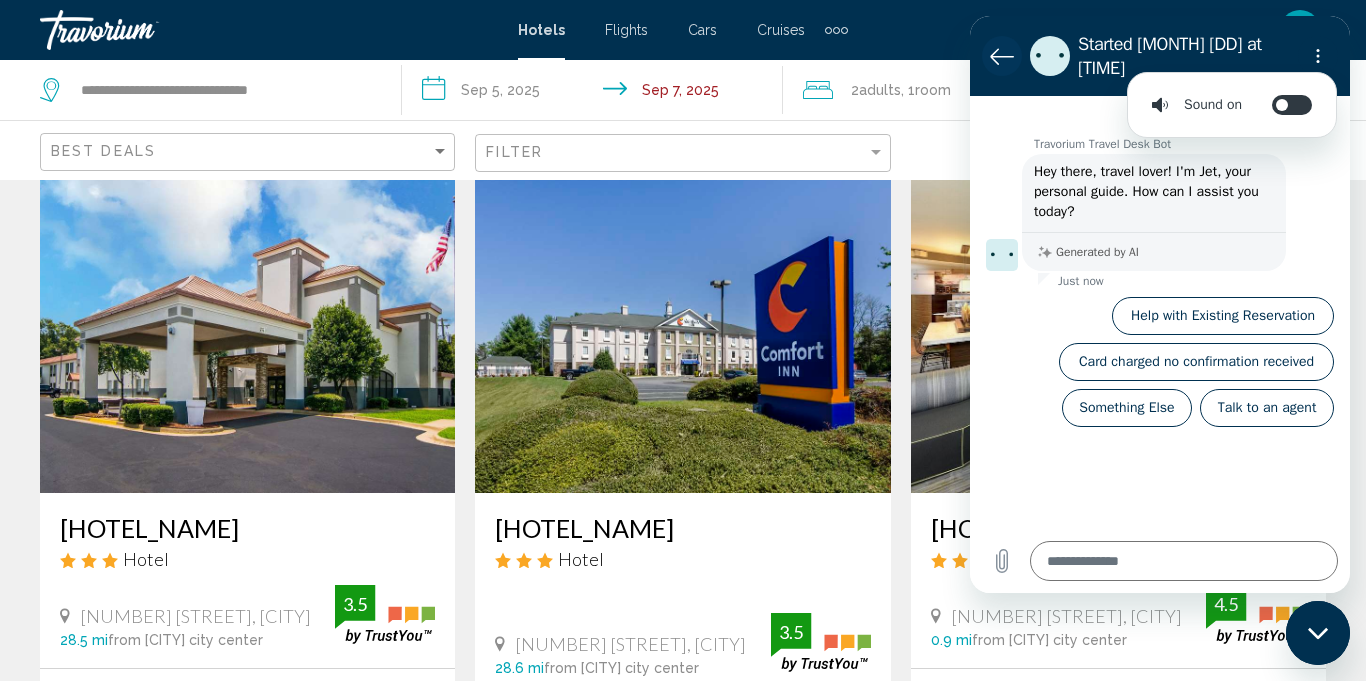 click 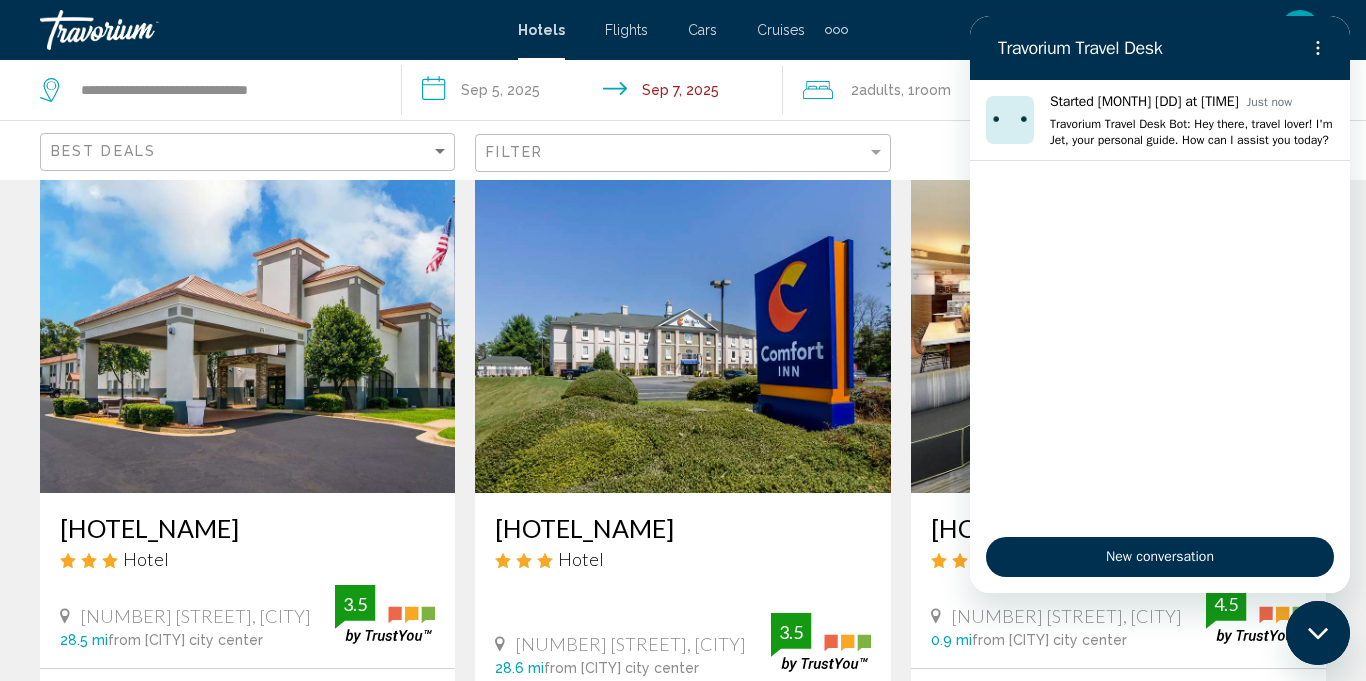 click on "en
English Español Français Italiano Português русский USD
USD ($) MXN (Mex$) CAD (Can$) GBP (£) EUR (€) AUD (A$) NZD (NZ$) CNY (CN¥) CS Login" at bounding box center (1097, 30) 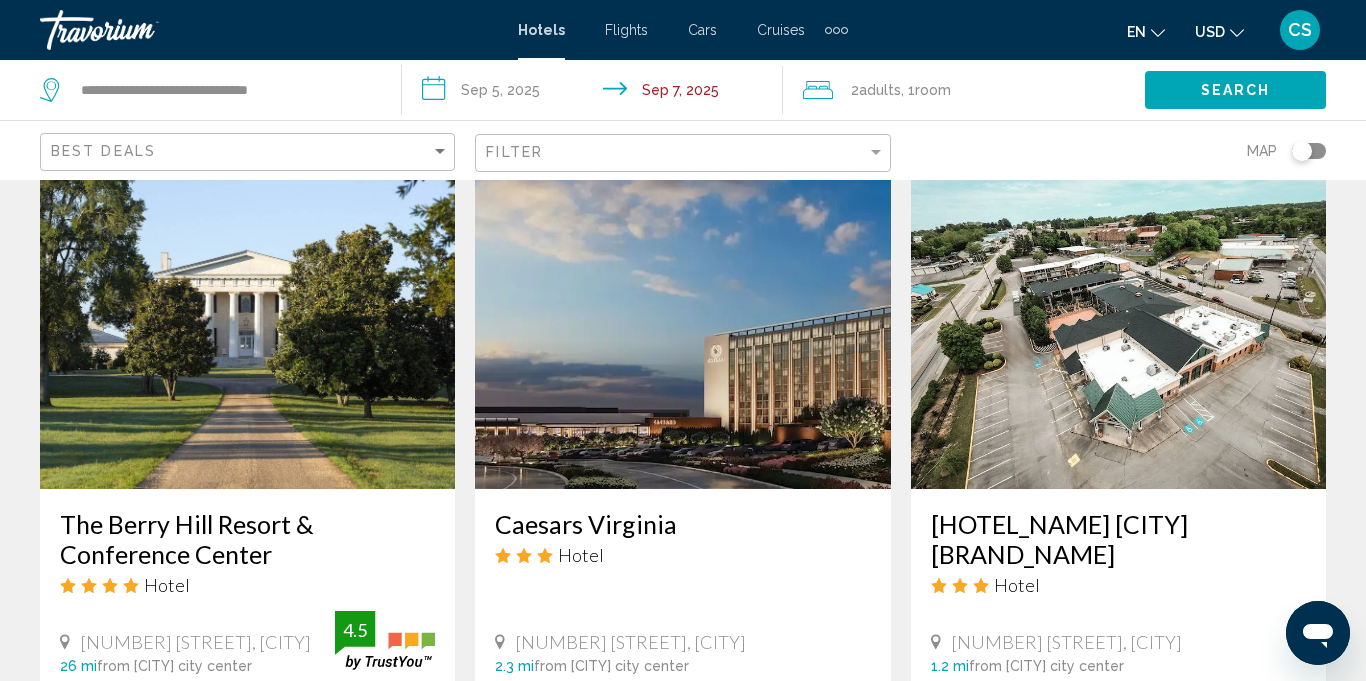 scroll, scrollTop: 821, scrollLeft: 0, axis: vertical 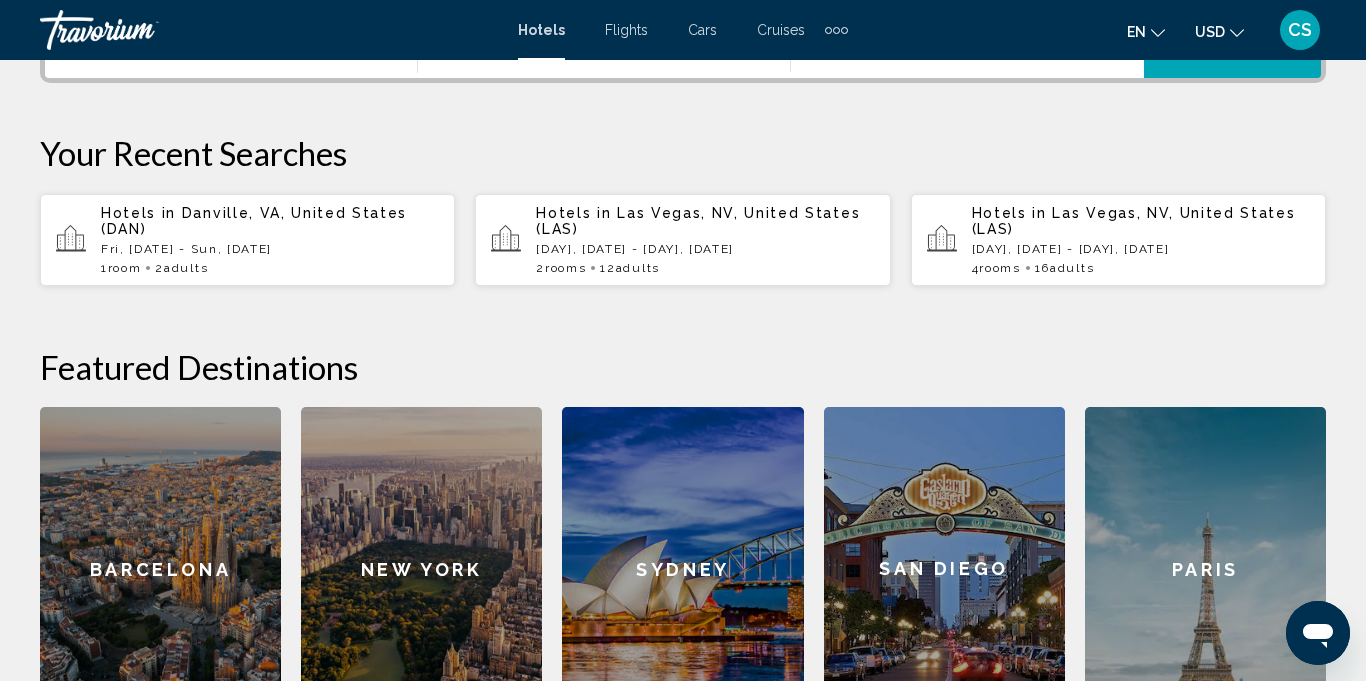 click on "Fri, [DATE] - Sun, [DATE]" at bounding box center [270, 249] 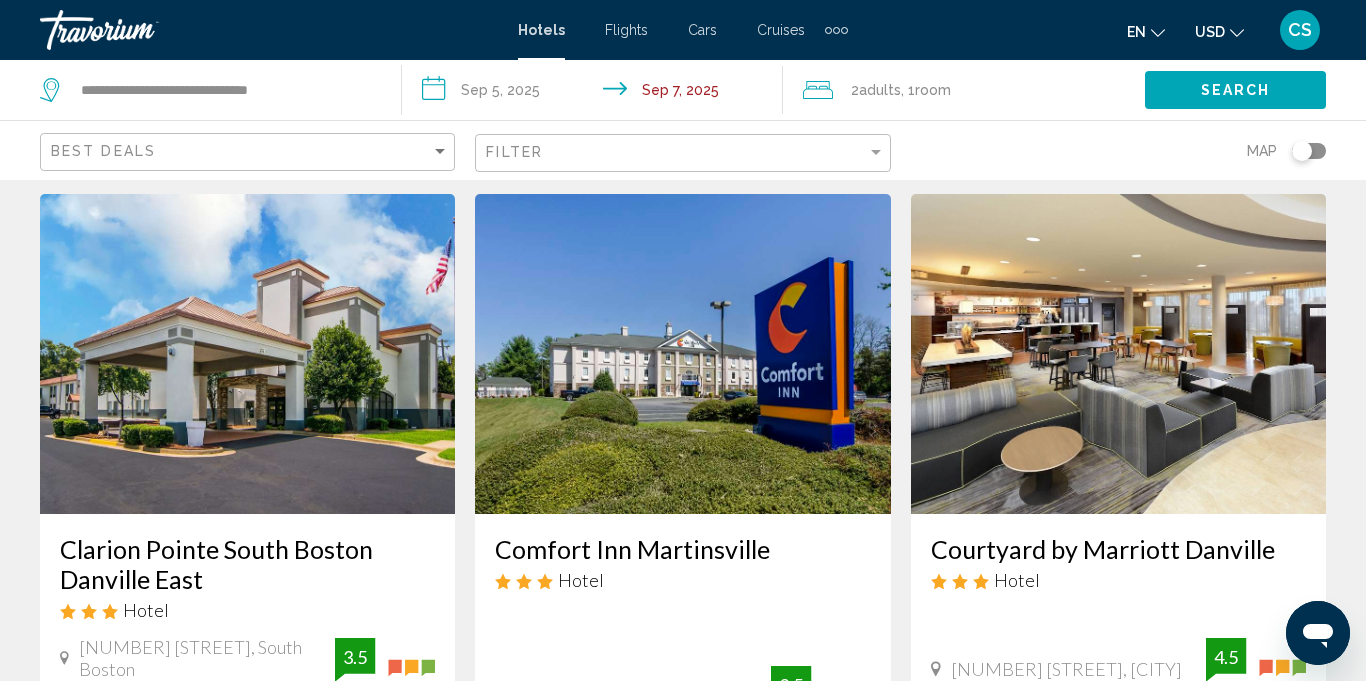 scroll, scrollTop: 0, scrollLeft: 0, axis: both 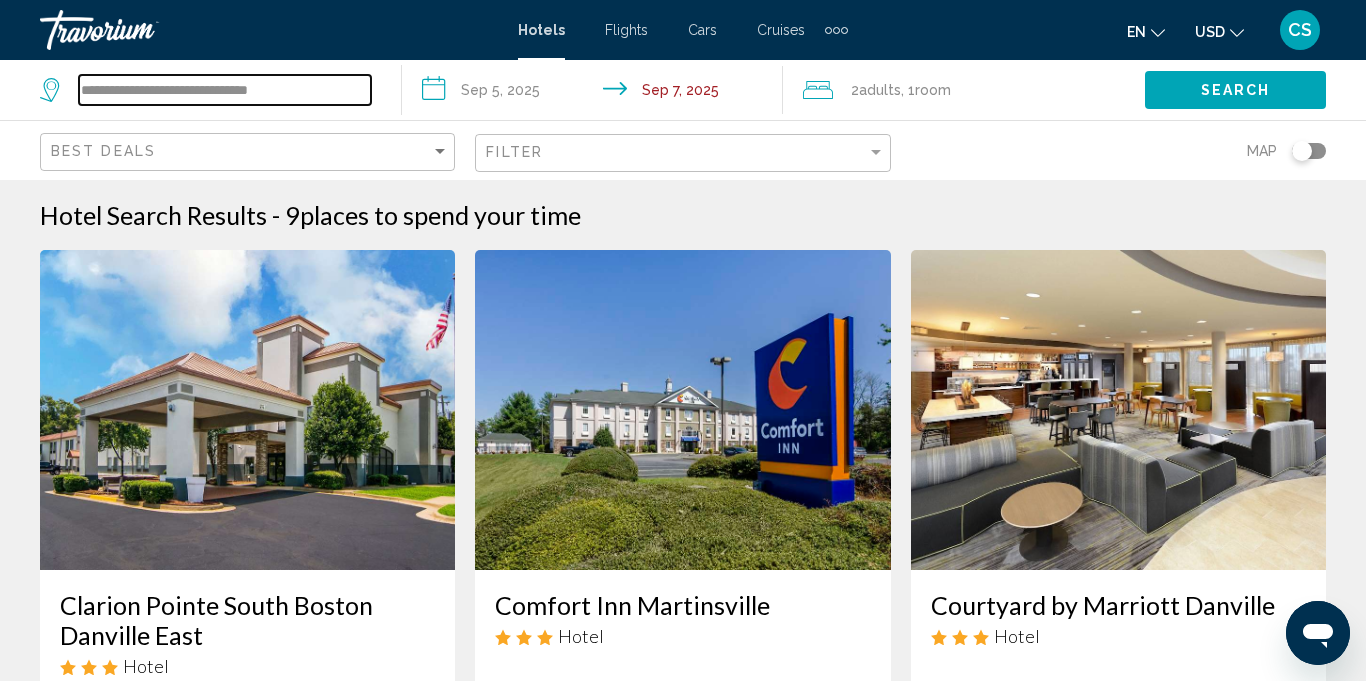 click on "**********" at bounding box center (225, 90) 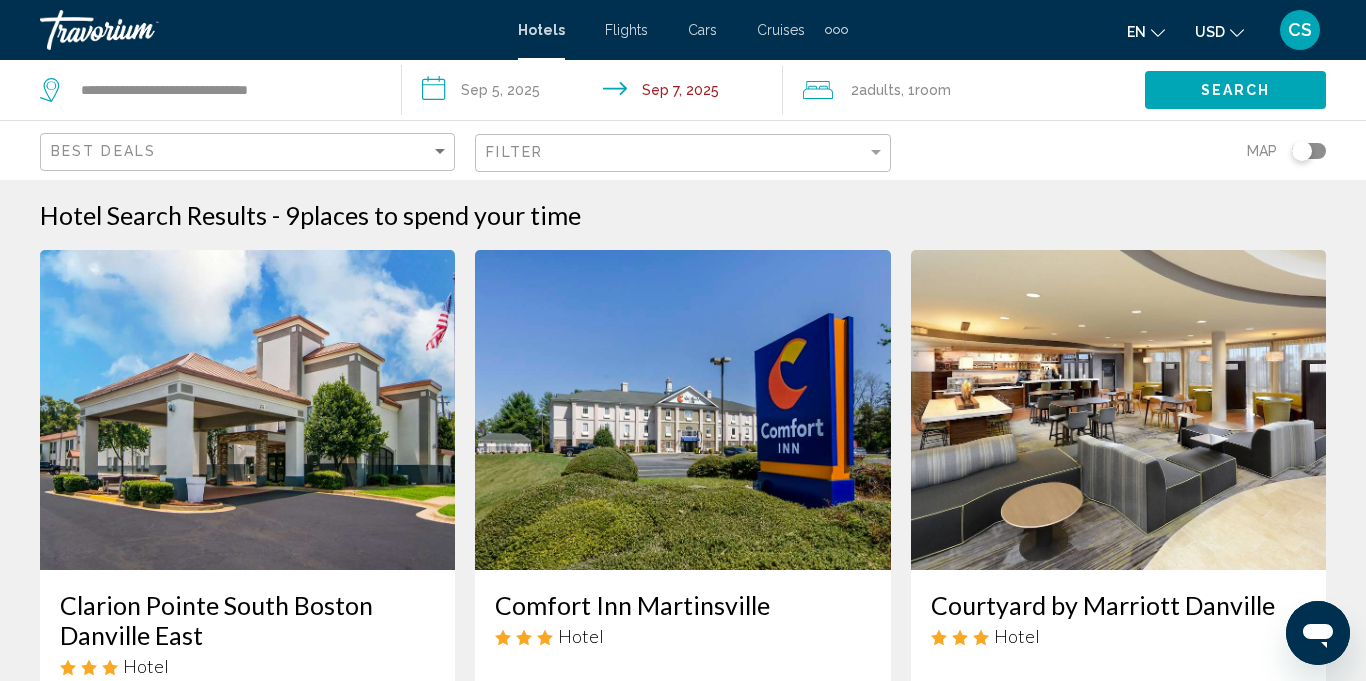 click on "Hotels" at bounding box center (541, 30) 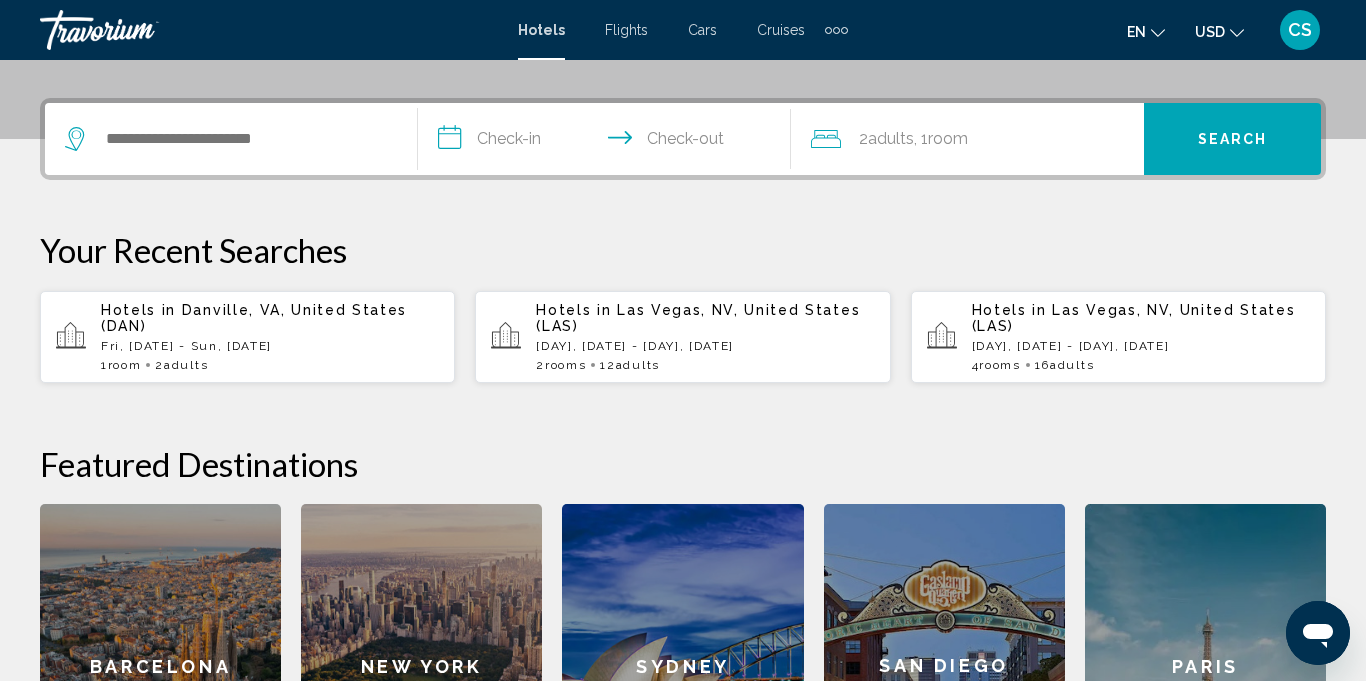 scroll, scrollTop: 464, scrollLeft: 0, axis: vertical 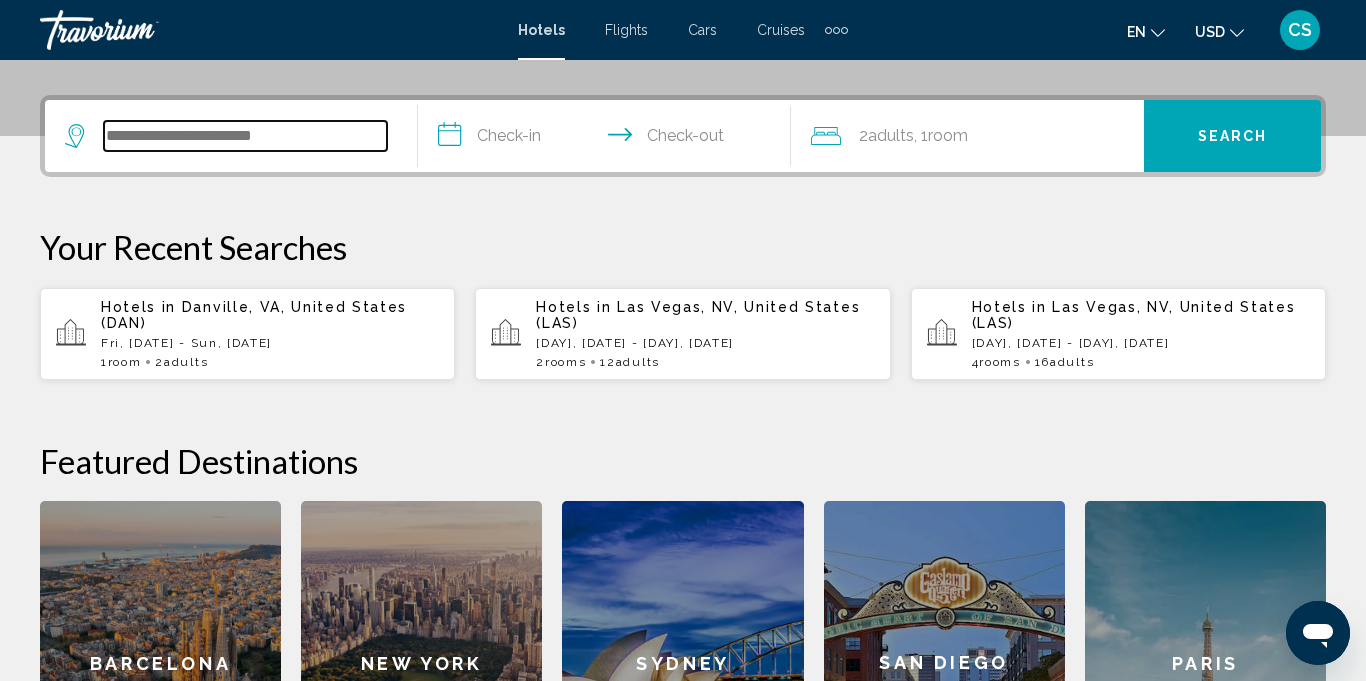 click at bounding box center (245, 136) 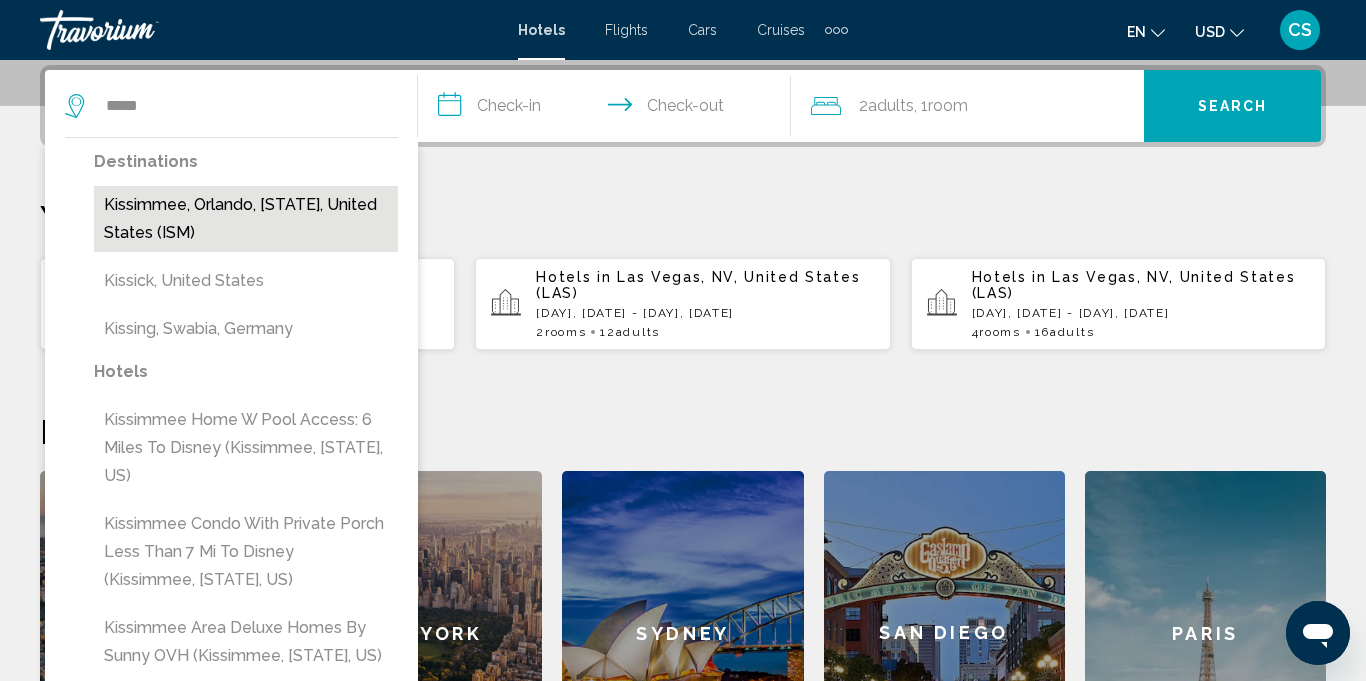 click on "Kissimmee, Orlando, [STATE], United States (ISM)" at bounding box center [246, 219] 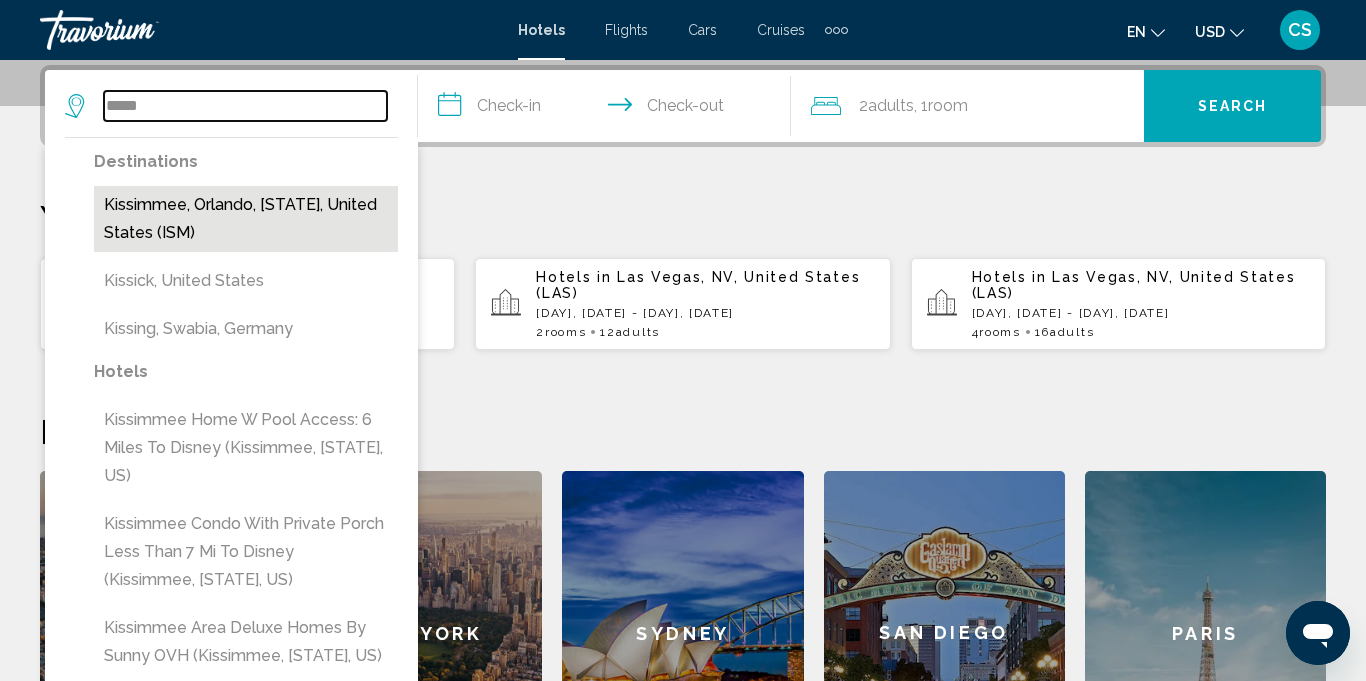 type on "**********" 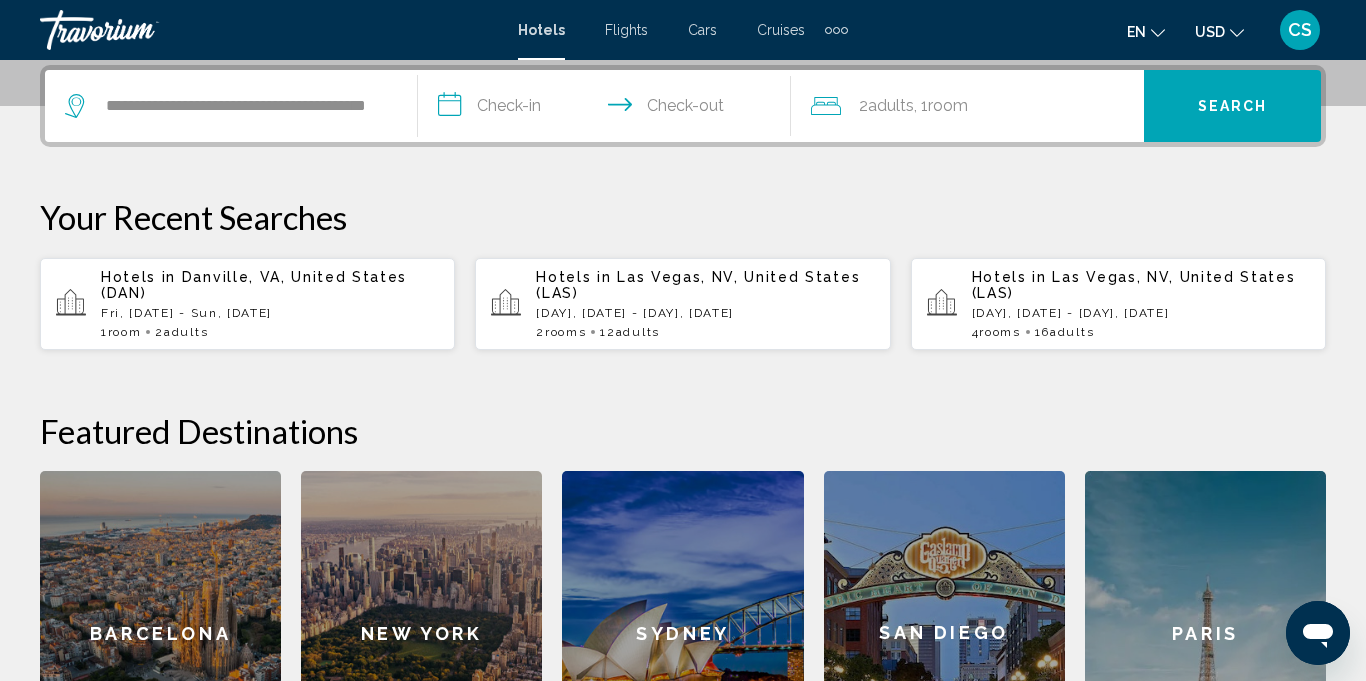 click on "**********" at bounding box center (608, 109) 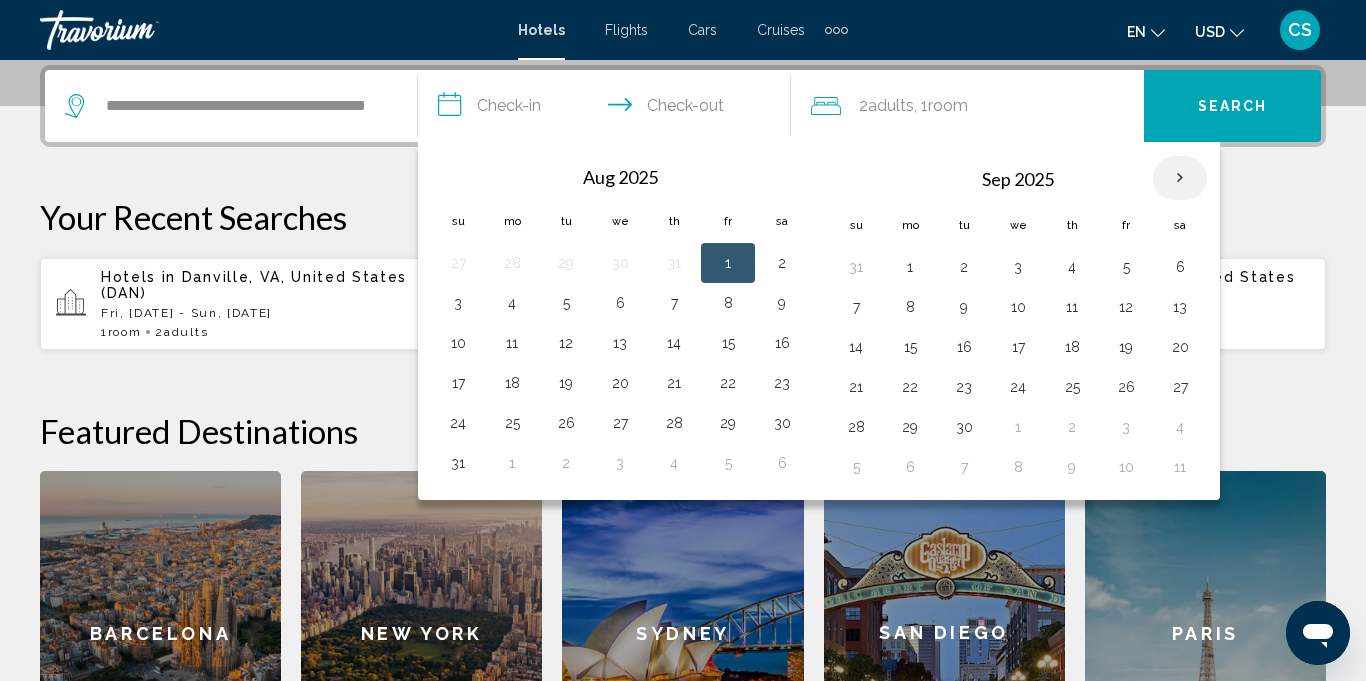 click at bounding box center [1180, 178] 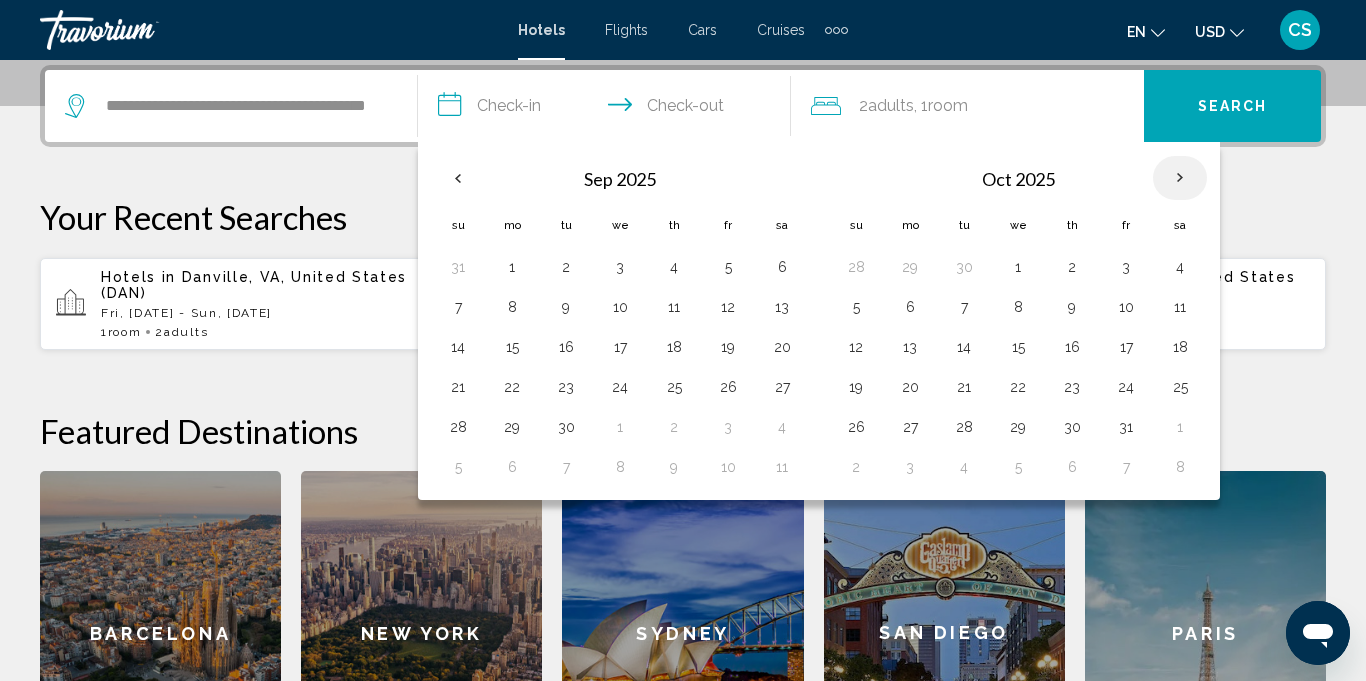 click at bounding box center (1180, 178) 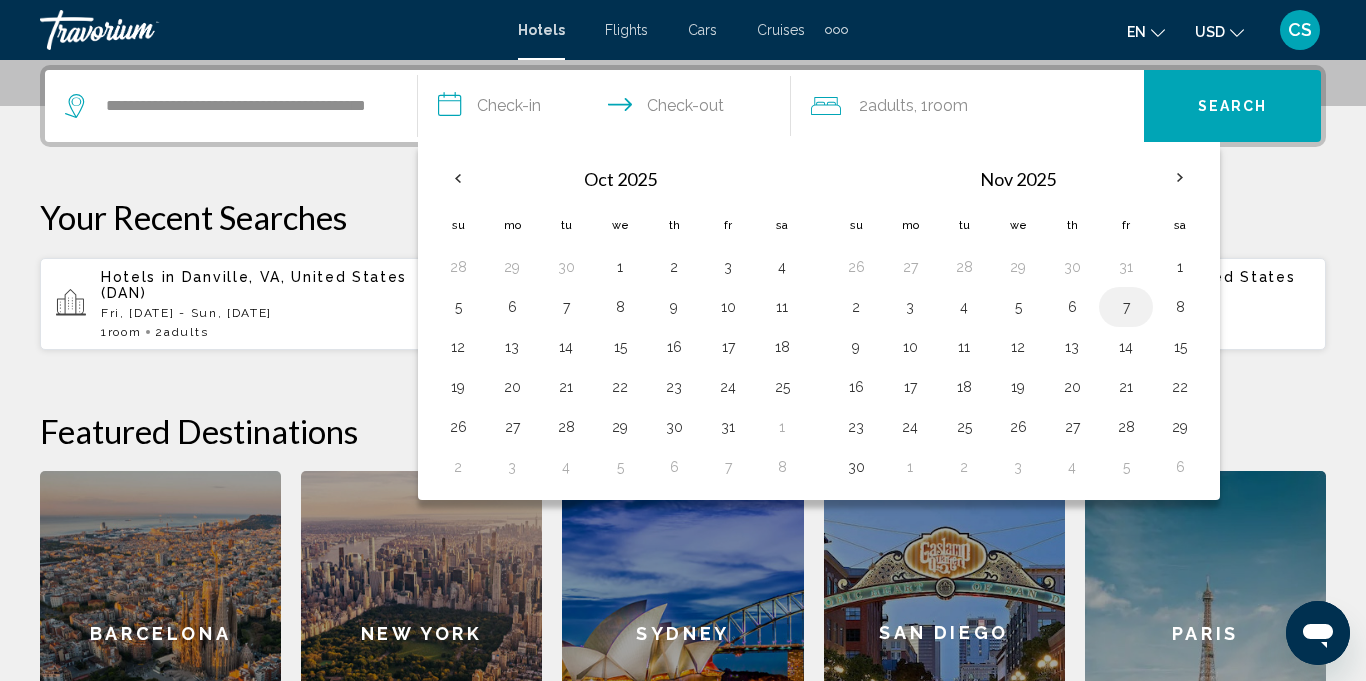 click on "7" at bounding box center [1126, 307] 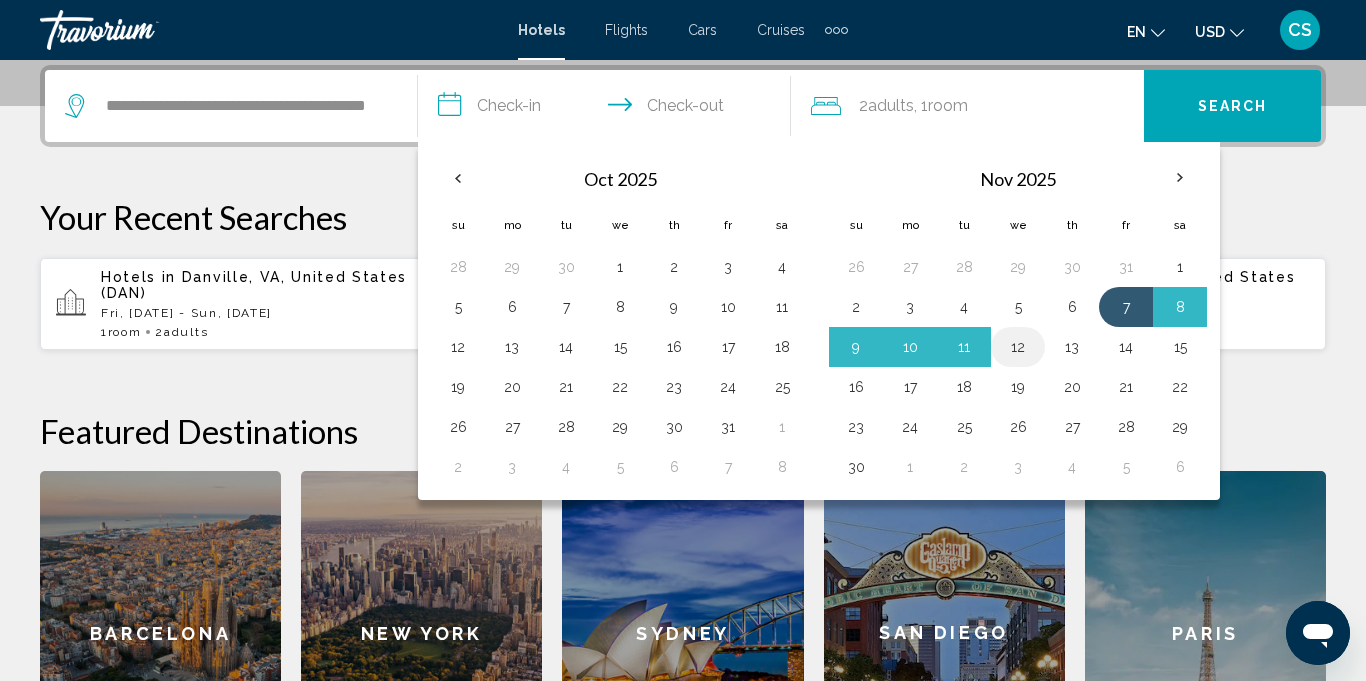 click on "12" at bounding box center [1018, 347] 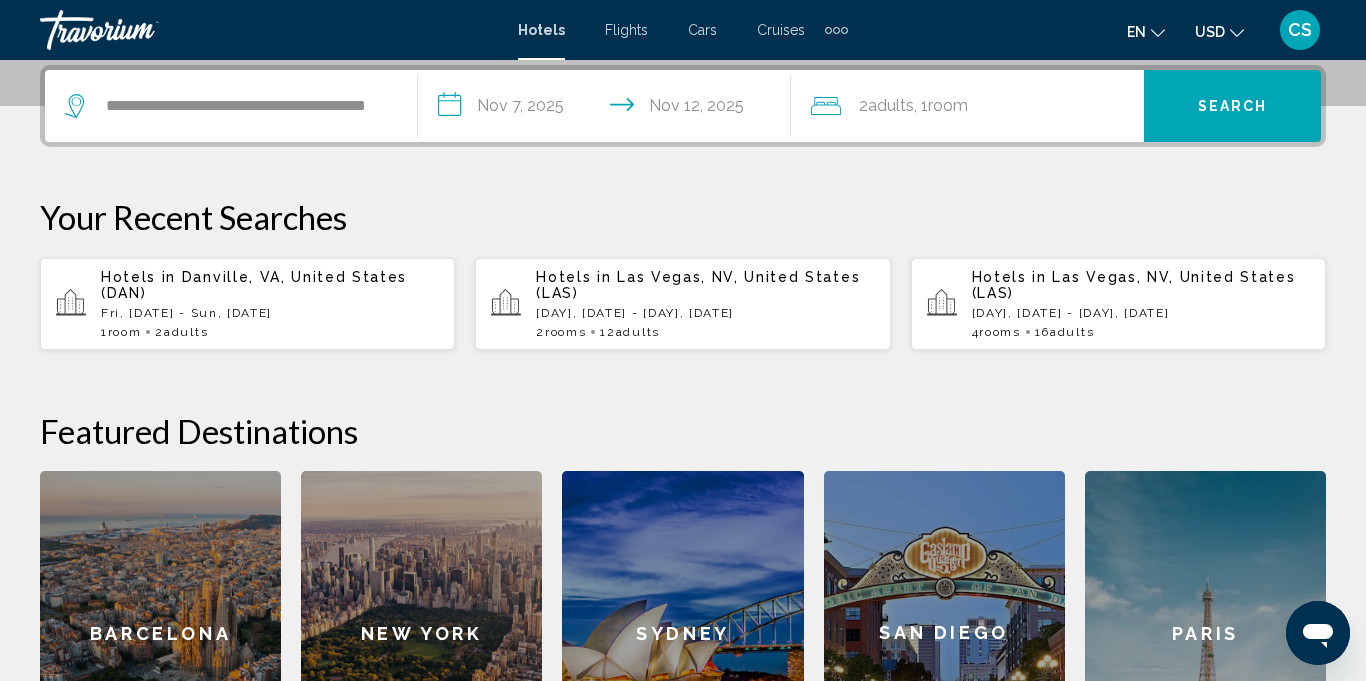 click on ", 1  Room rooms" 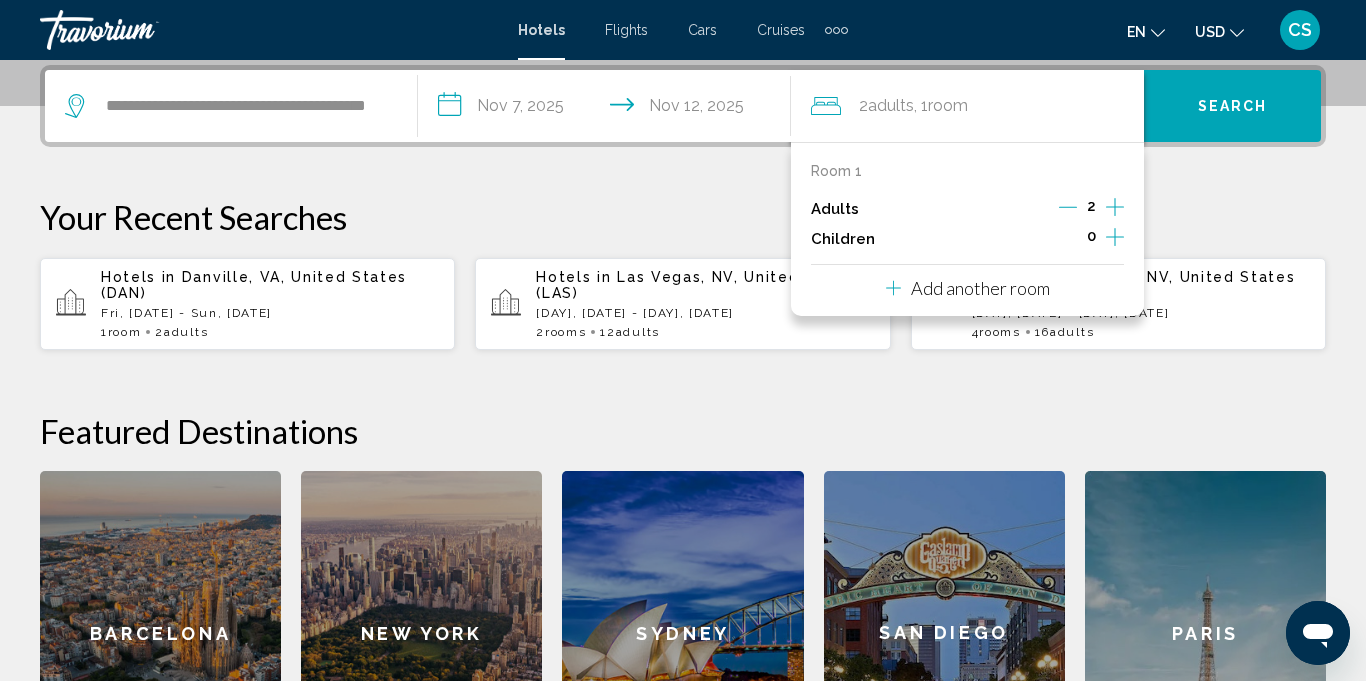 click 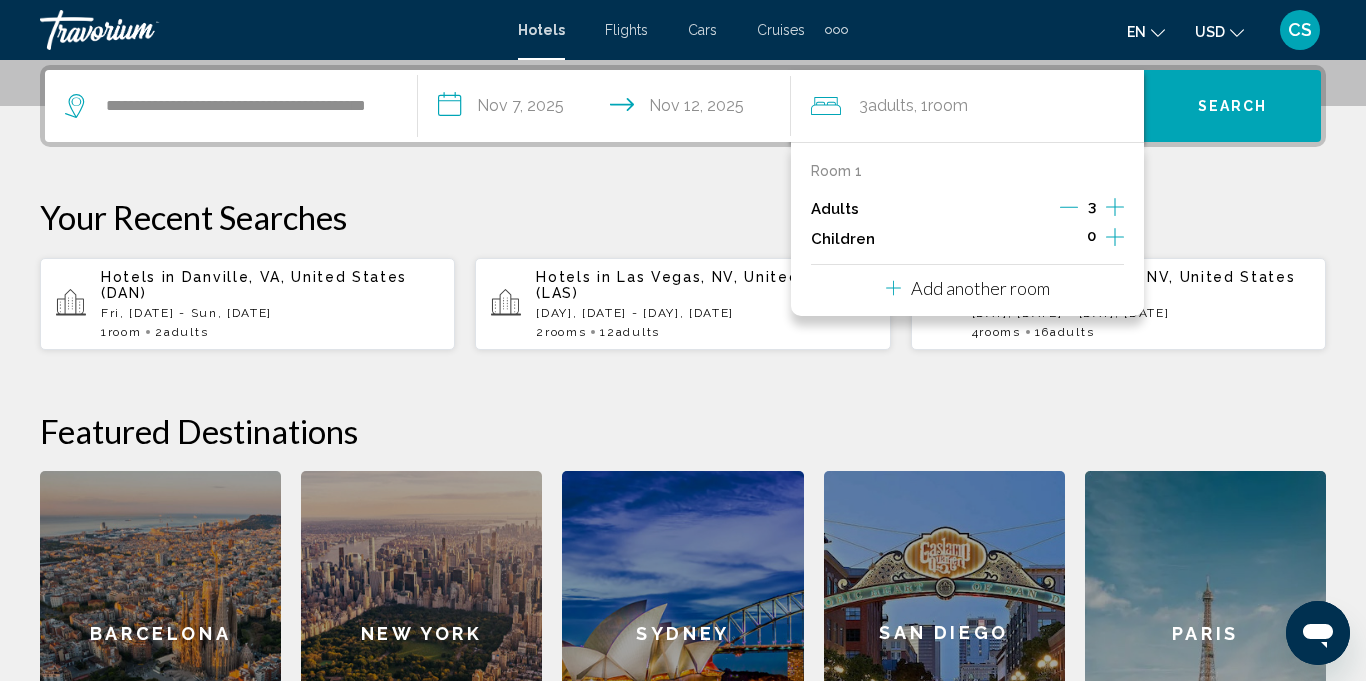 click 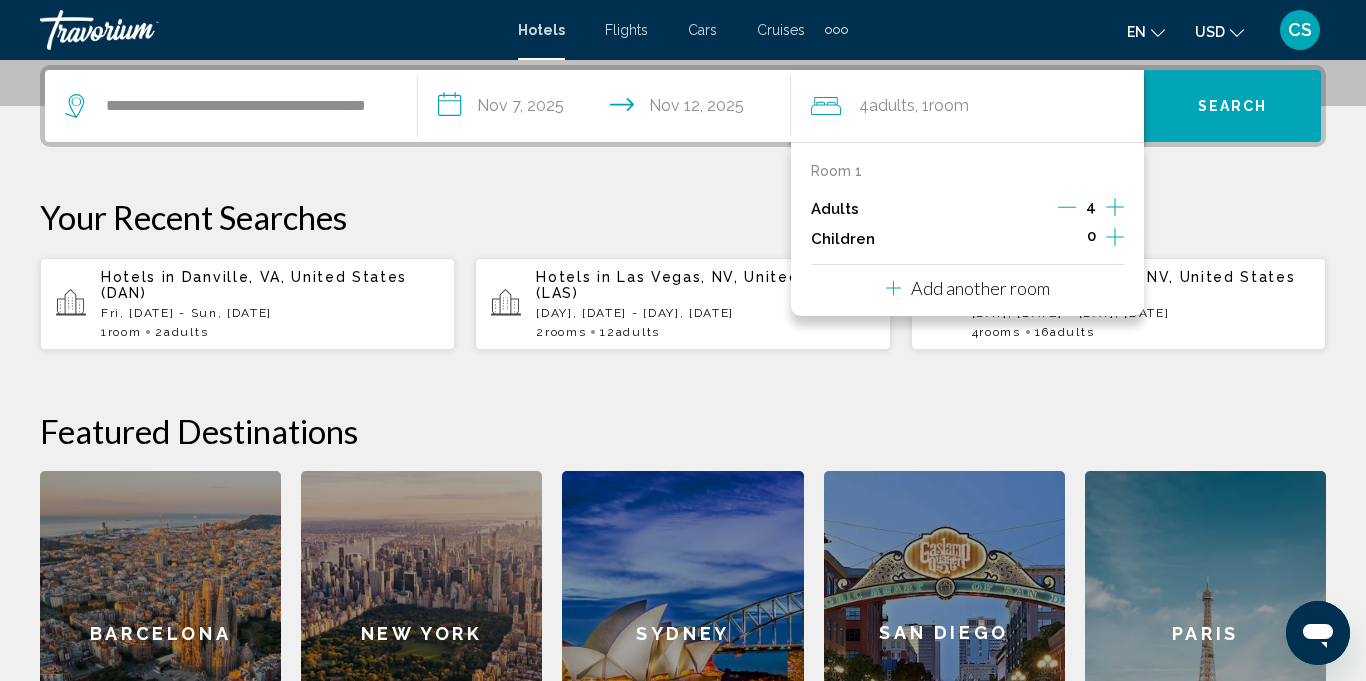 click 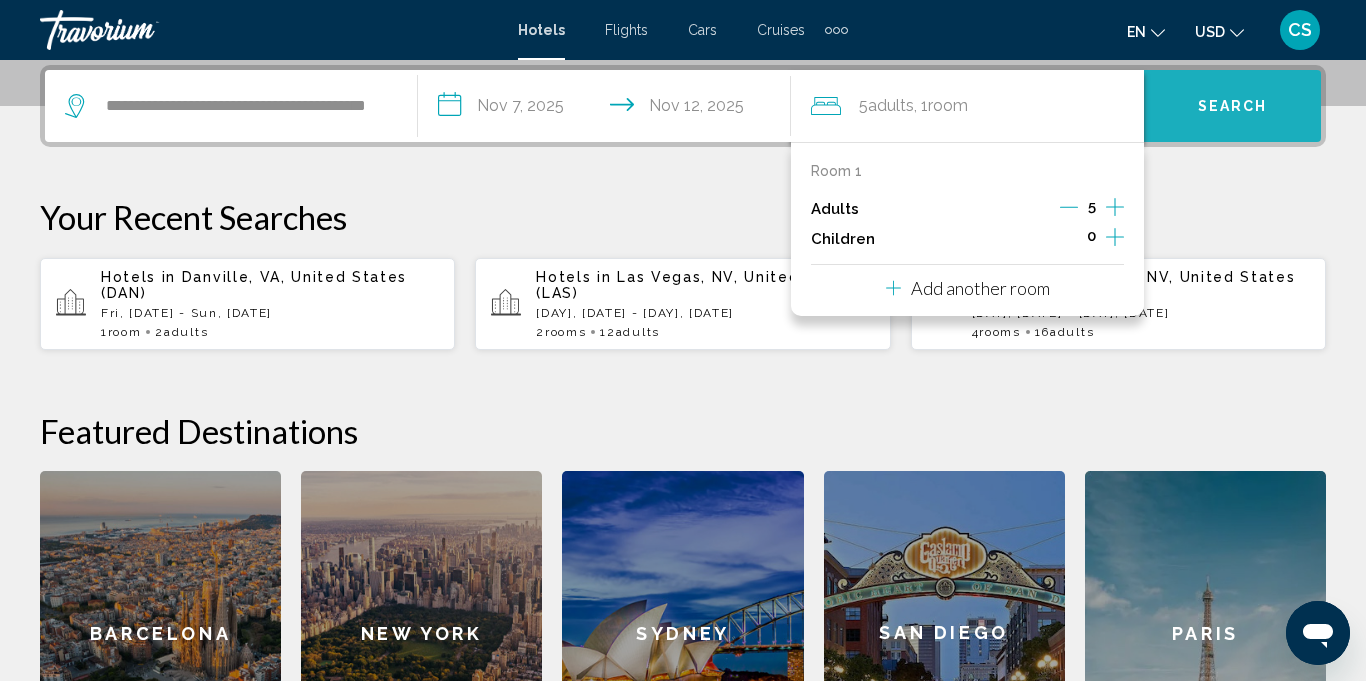 click on "Search" at bounding box center (1233, 107) 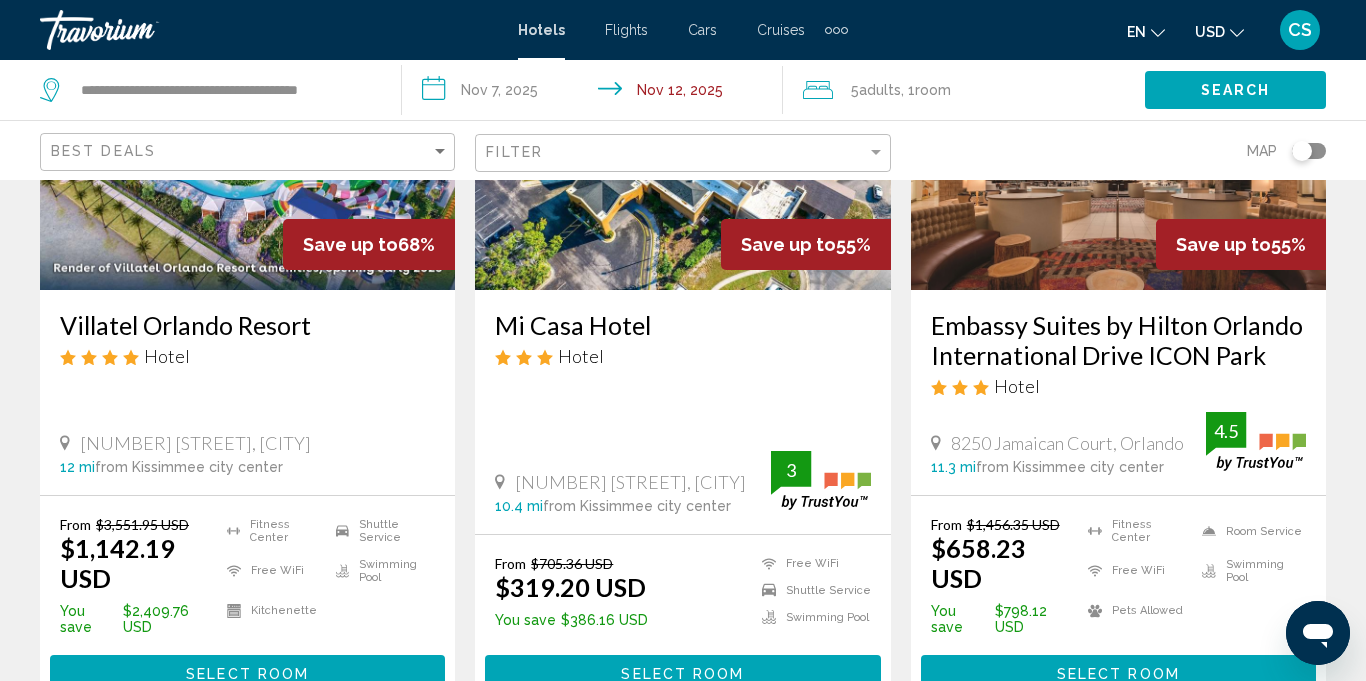 scroll, scrollTop: 288, scrollLeft: 0, axis: vertical 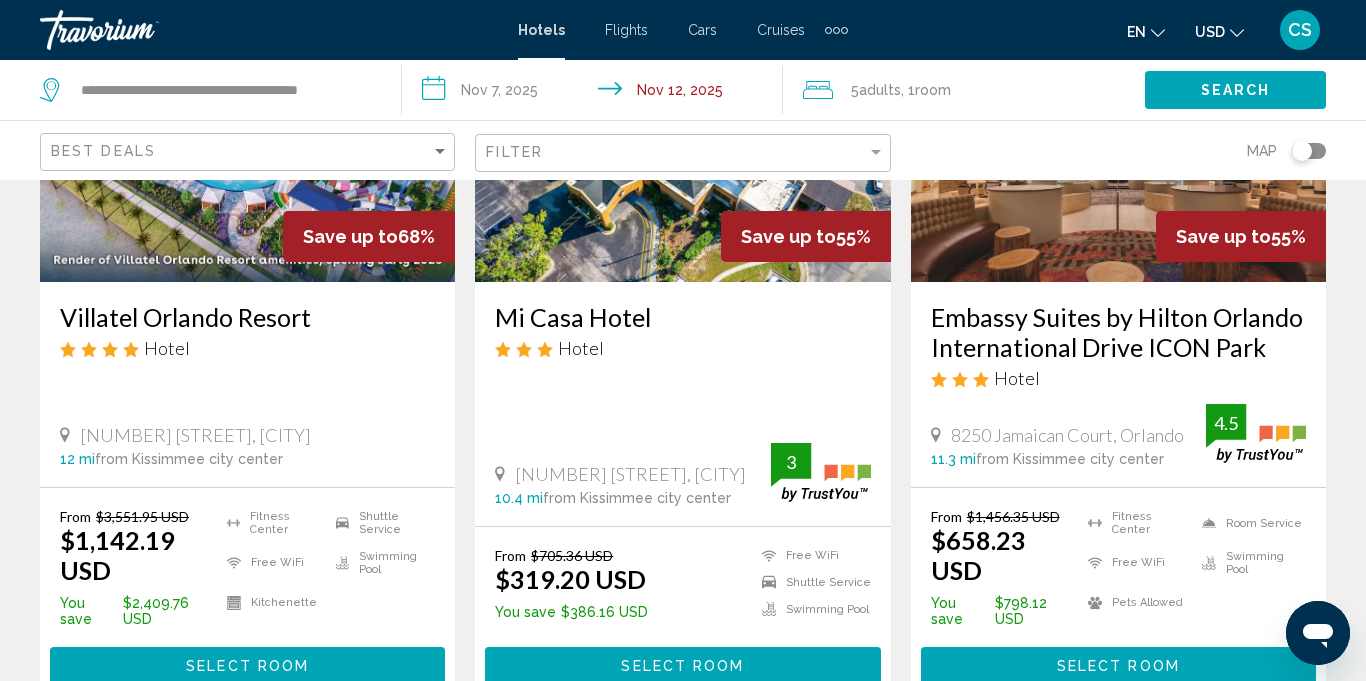 click on "Fitness Center
Free WiFi
Pets Allowed
Room Service
Swimming Pool" at bounding box center (1192, 567) 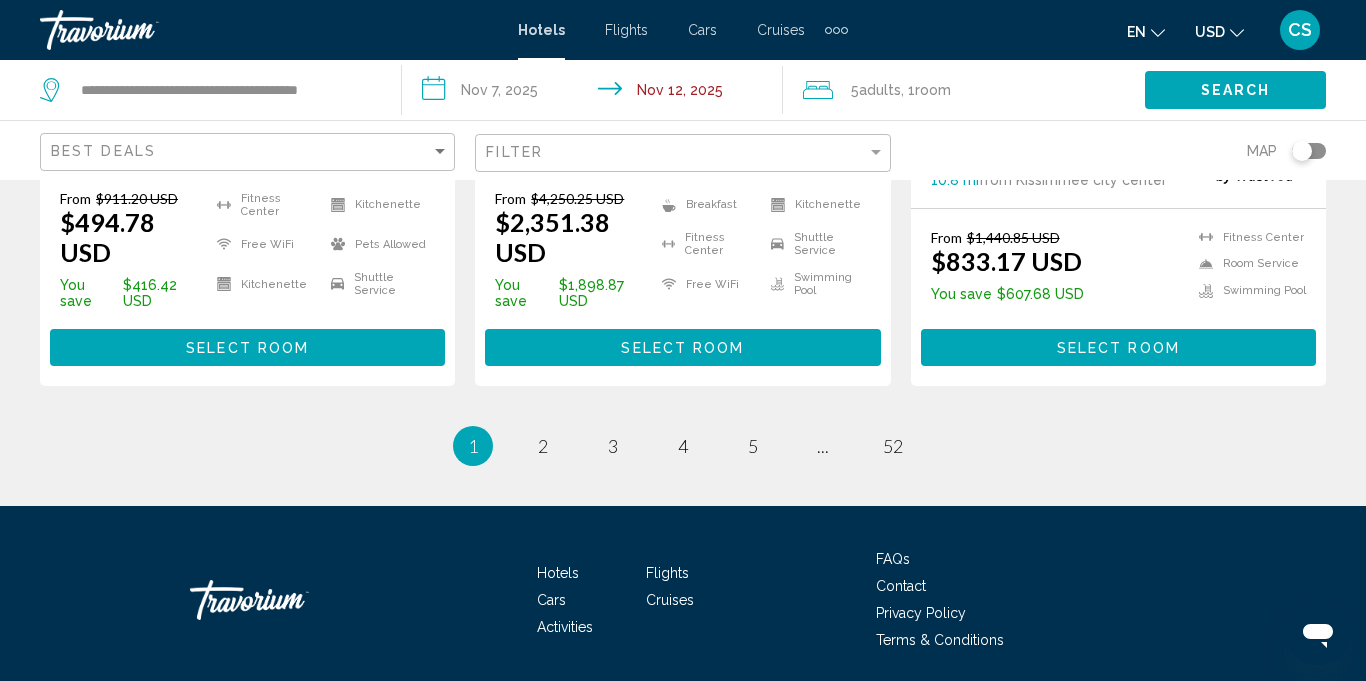 scroll, scrollTop: 2960, scrollLeft: 0, axis: vertical 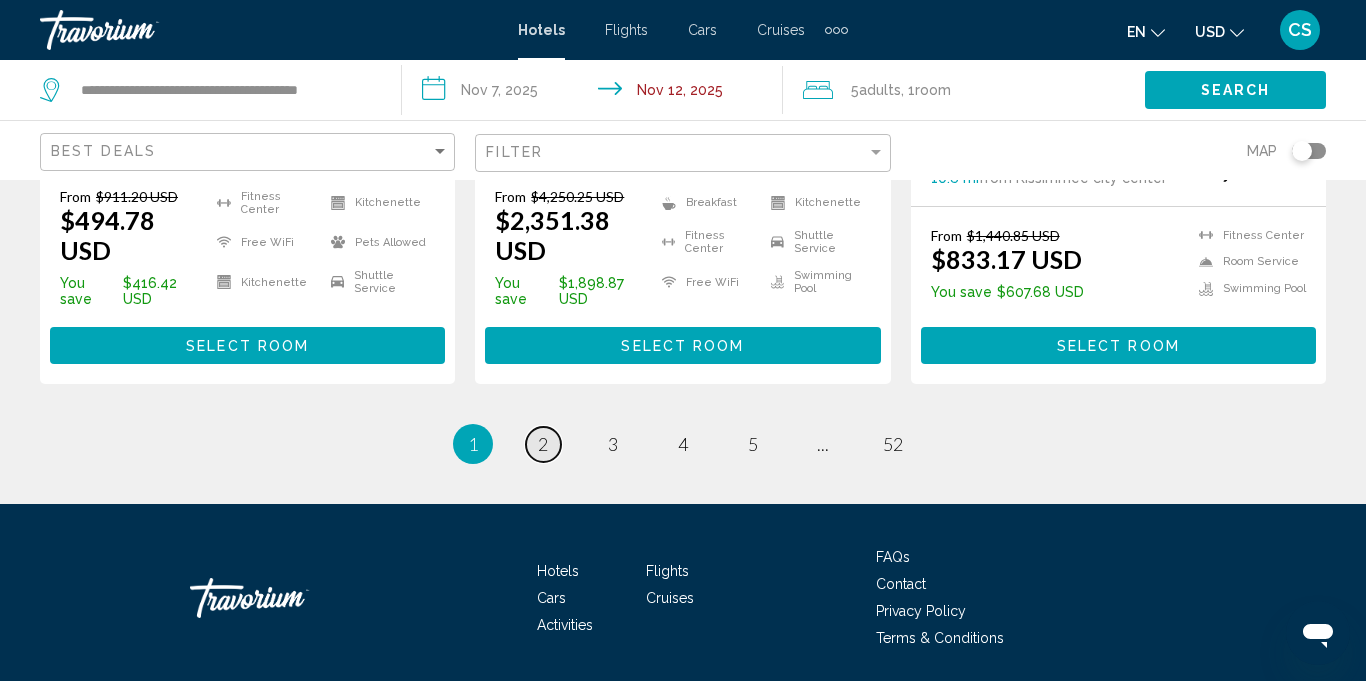 click on "2" at bounding box center [543, 444] 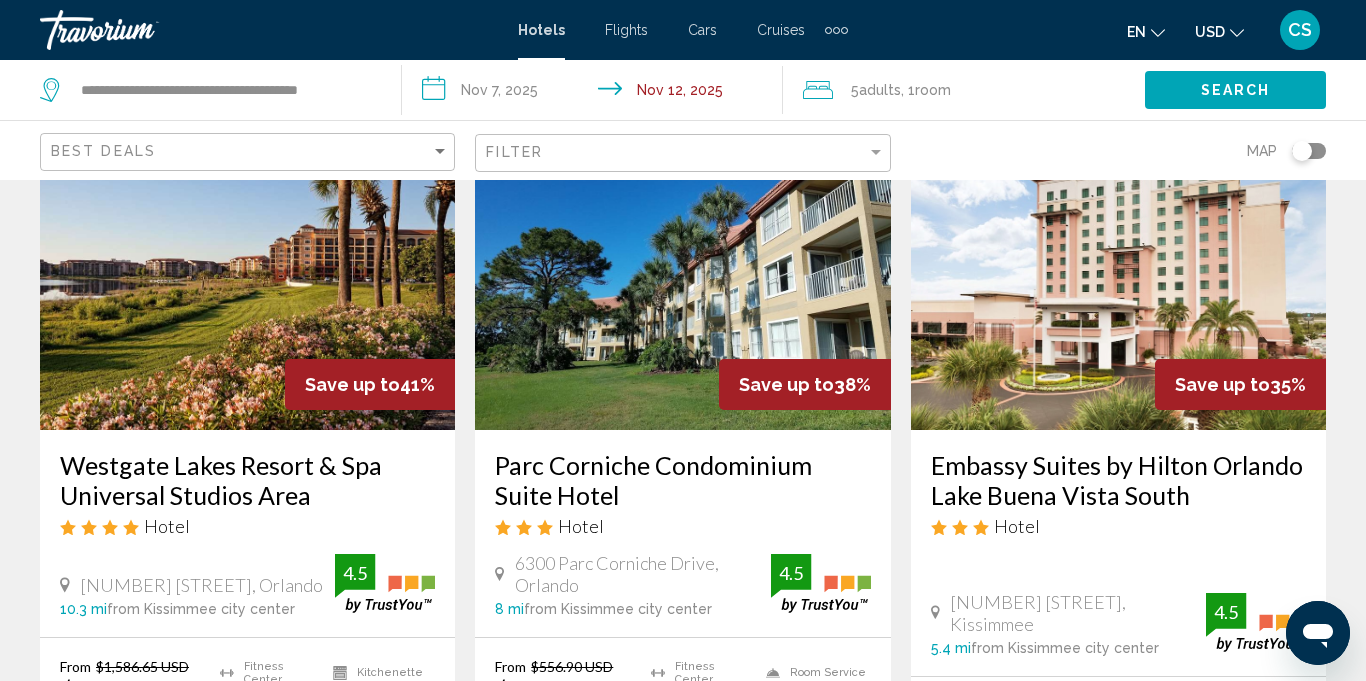 scroll, scrollTop: 142, scrollLeft: 0, axis: vertical 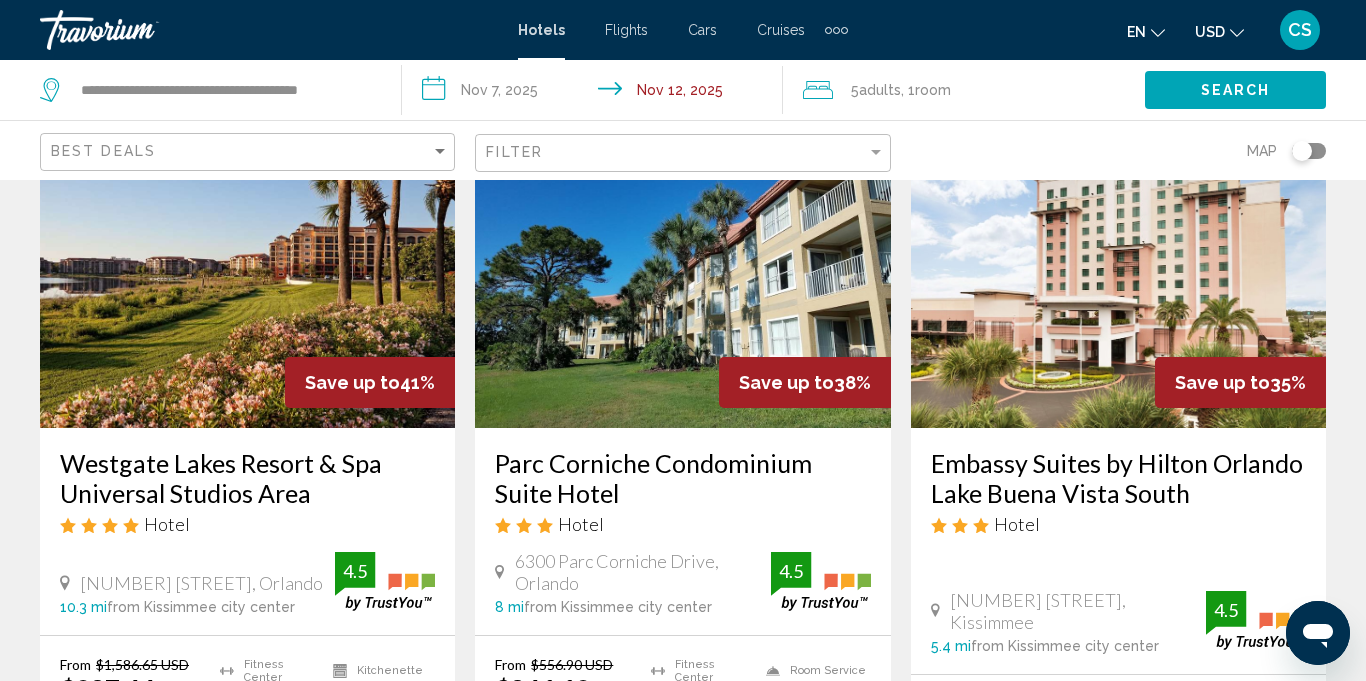 click on "Westgate Lakes Resort & Spa Universal Studios Area" at bounding box center [247, 478] 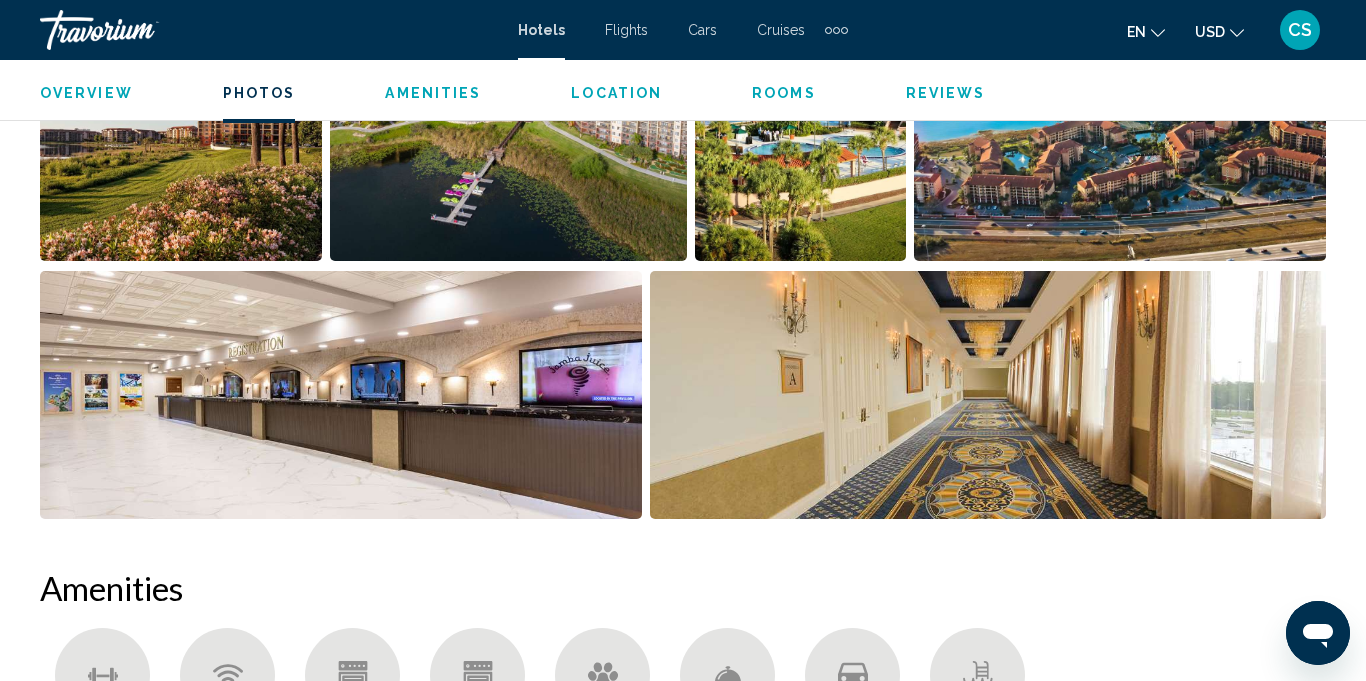 scroll, scrollTop: 1533, scrollLeft: 0, axis: vertical 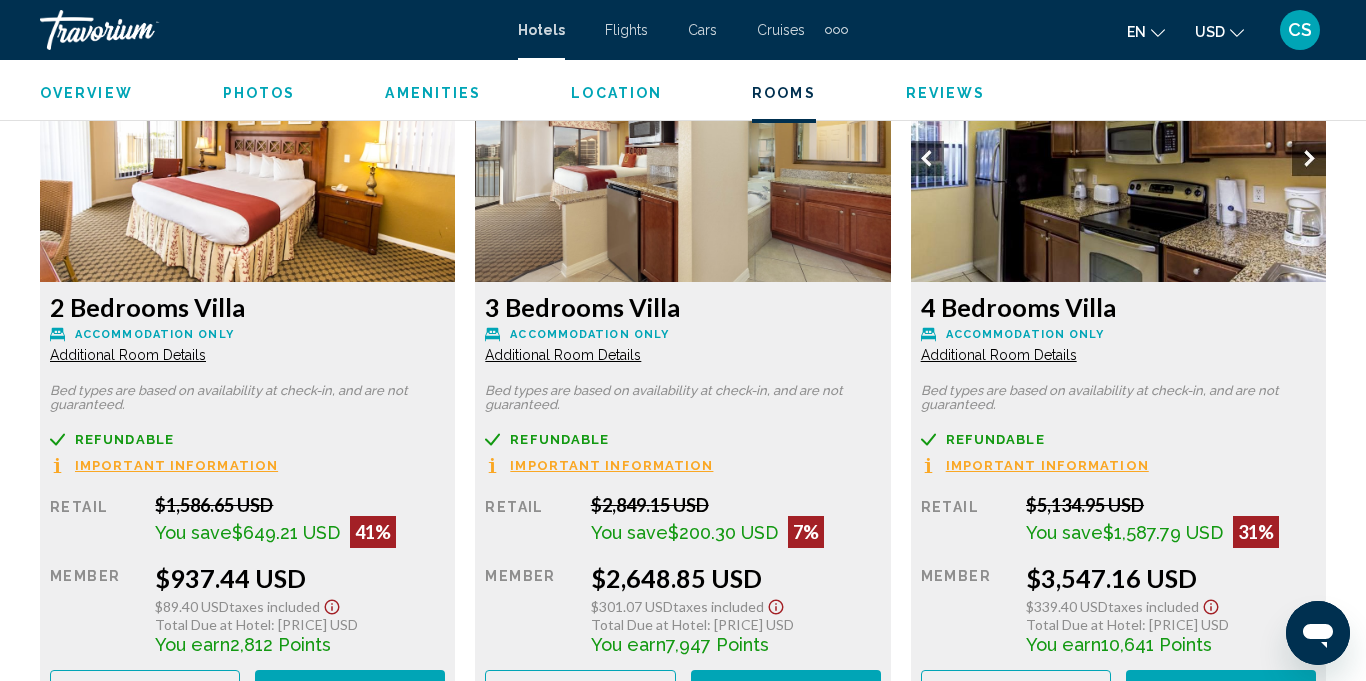 click on "31%" at bounding box center [373, 532] 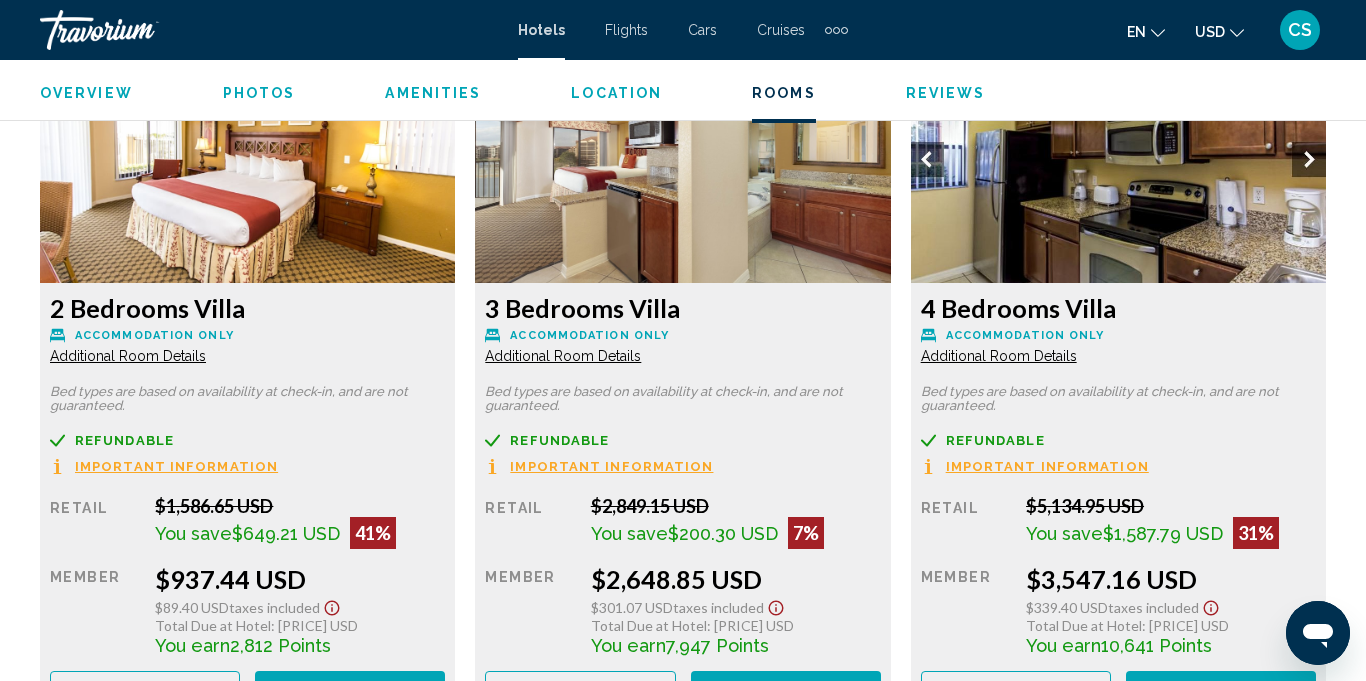 scroll, scrollTop: 3147, scrollLeft: 0, axis: vertical 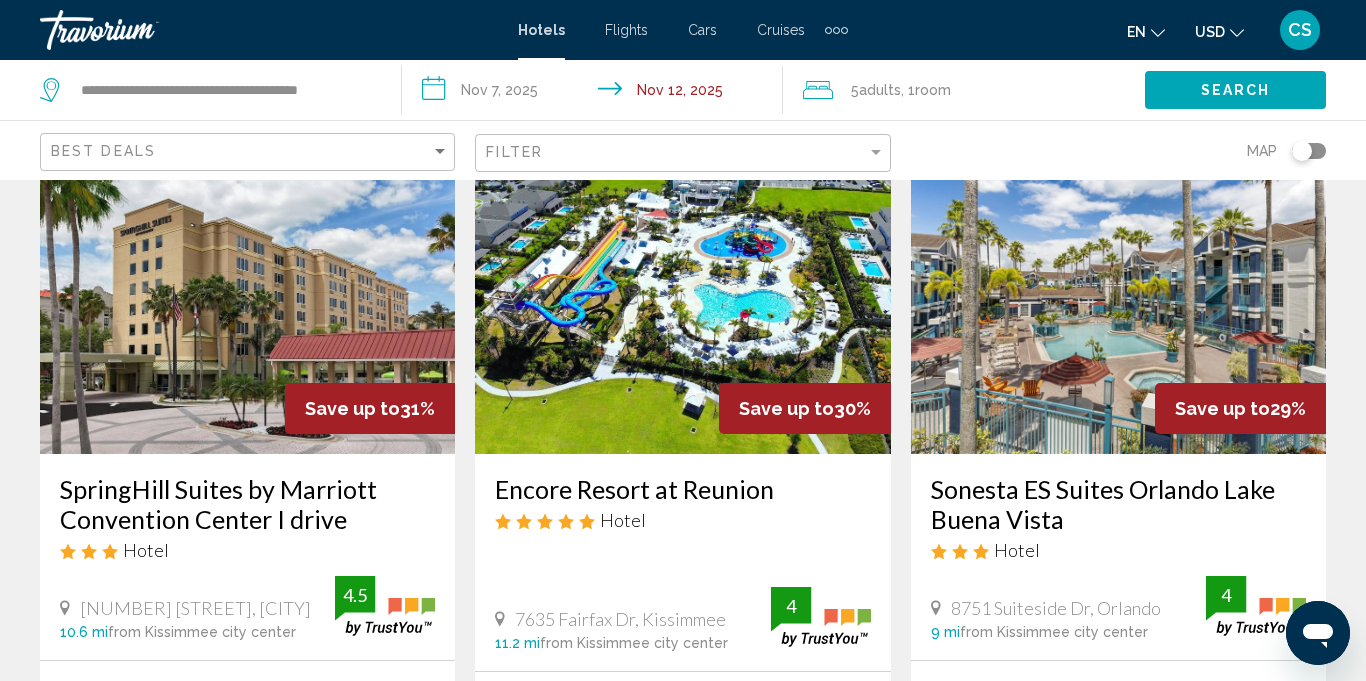 click on "Sonesta ES Suites Orlando Lake Buena Vista" at bounding box center [1118, 504] 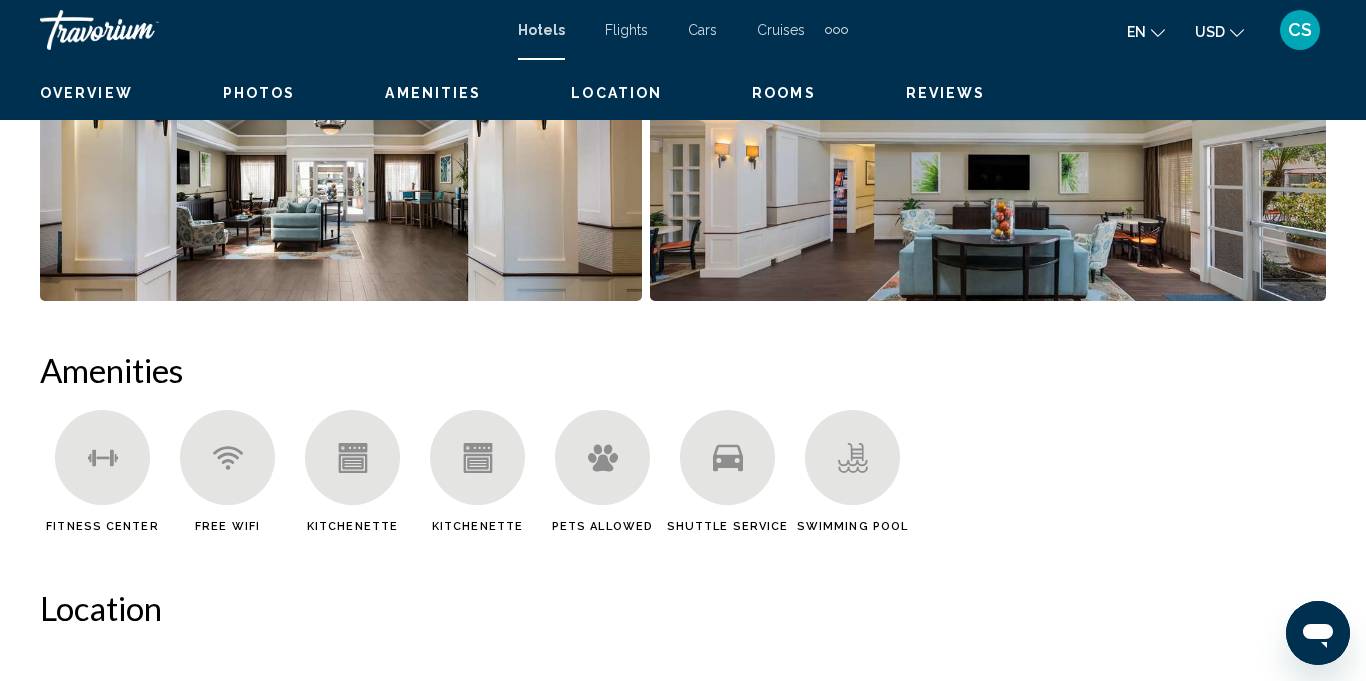 scroll, scrollTop: 194, scrollLeft: 0, axis: vertical 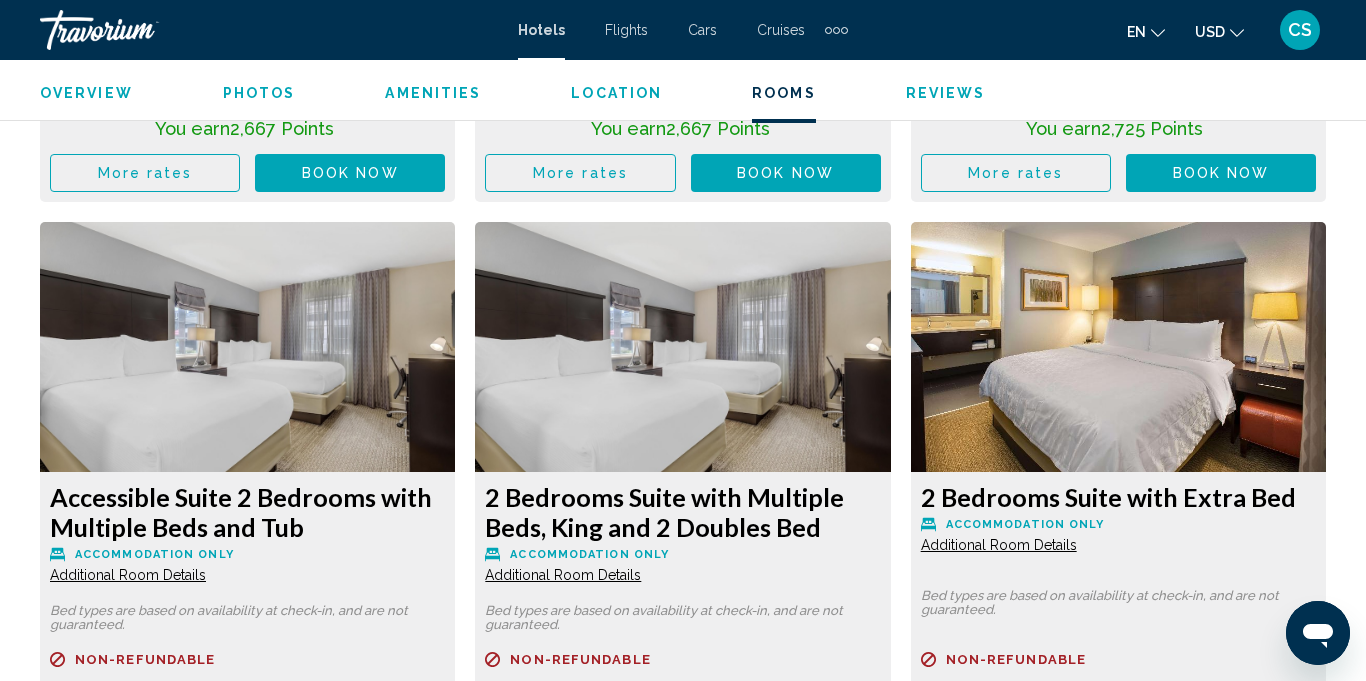 click on "2 Bedrooms Suite with Extra Bed
Accommodation Only Additional Room Details" at bounding box center [247, -883] 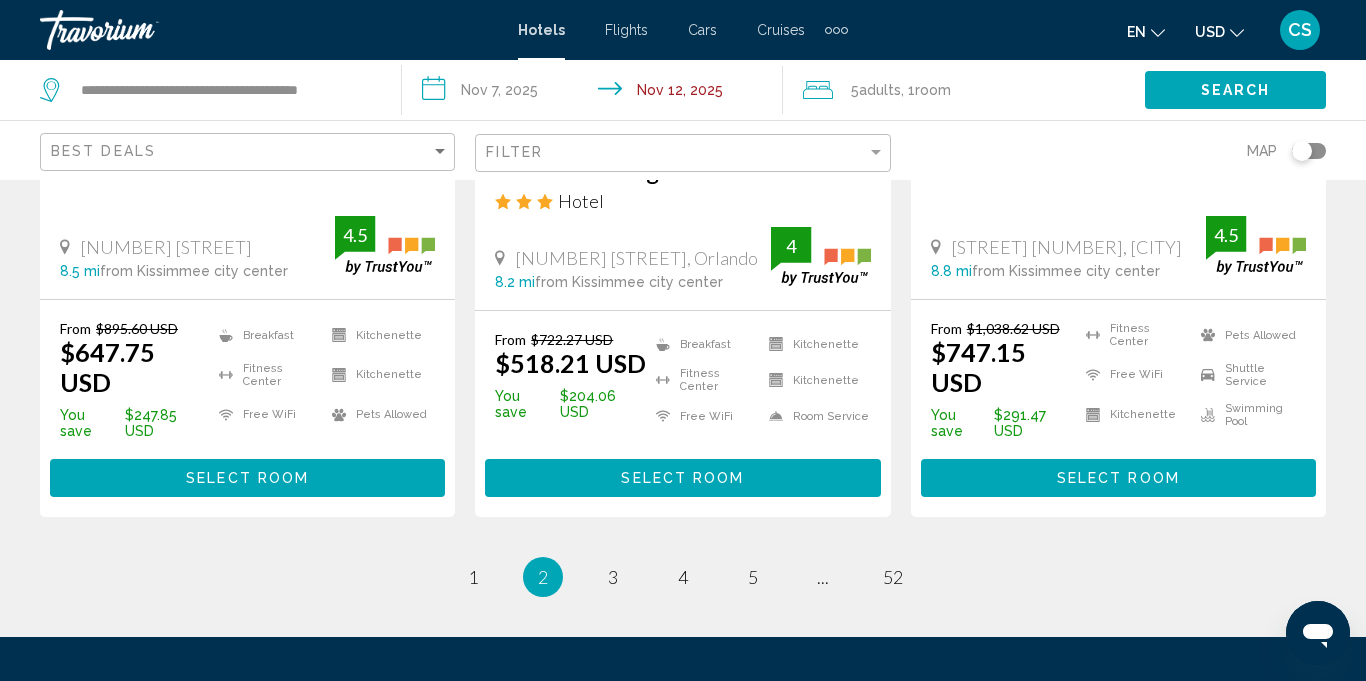 scroll, scrollTop: 2876, scrollLeft: 0, axis: vertical 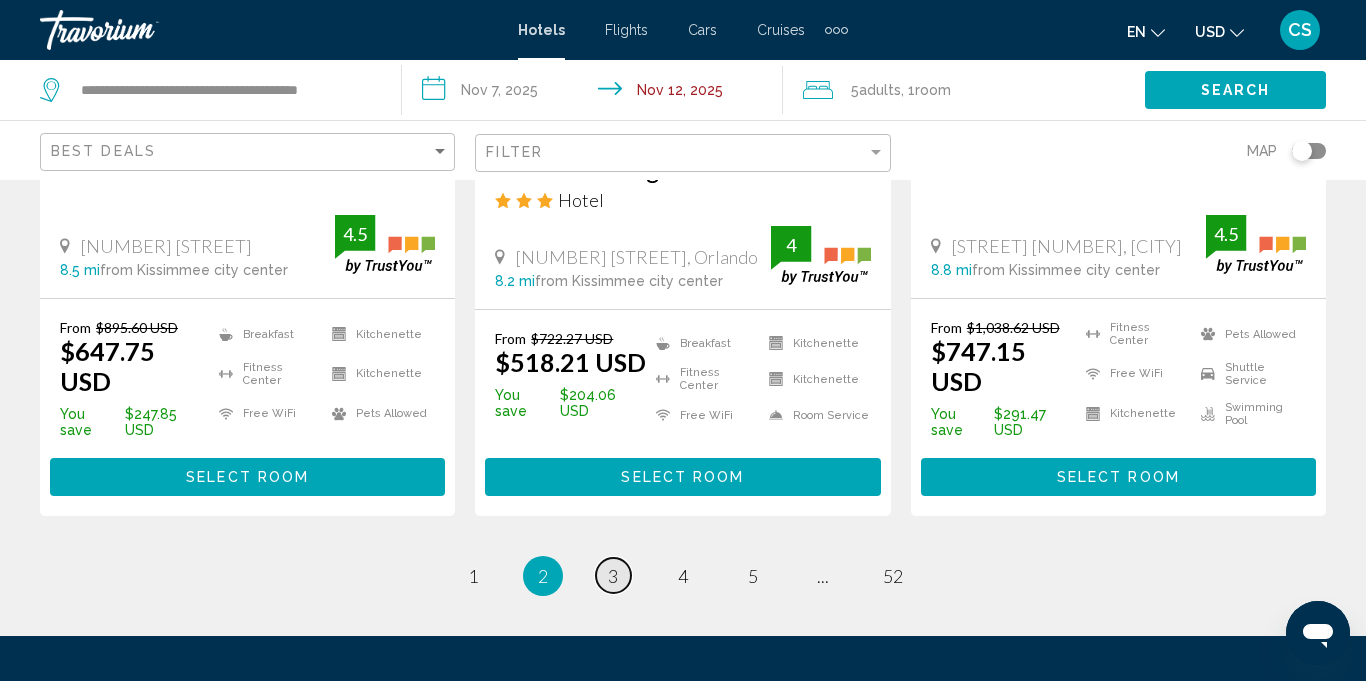 click on "page  3" at bounding box center (613, 575) 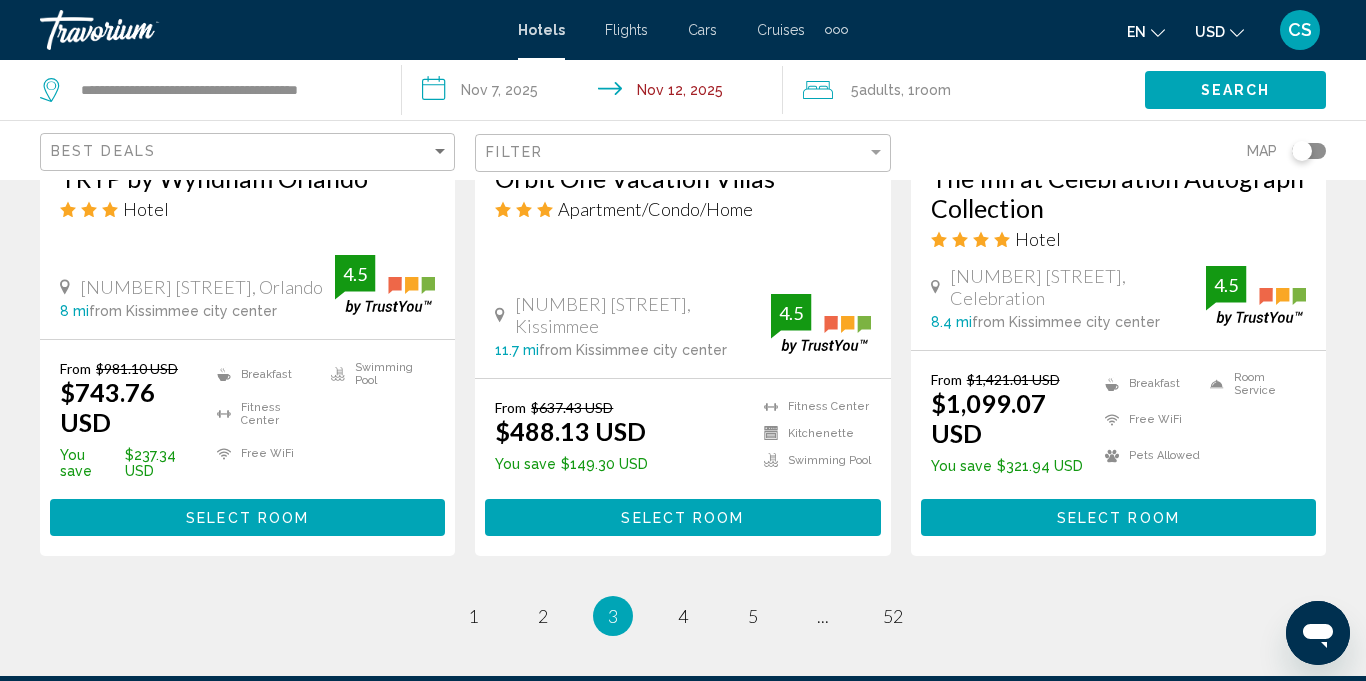 scroll, scrollTop: 2758, scrollLeft: 0, axis: vertical 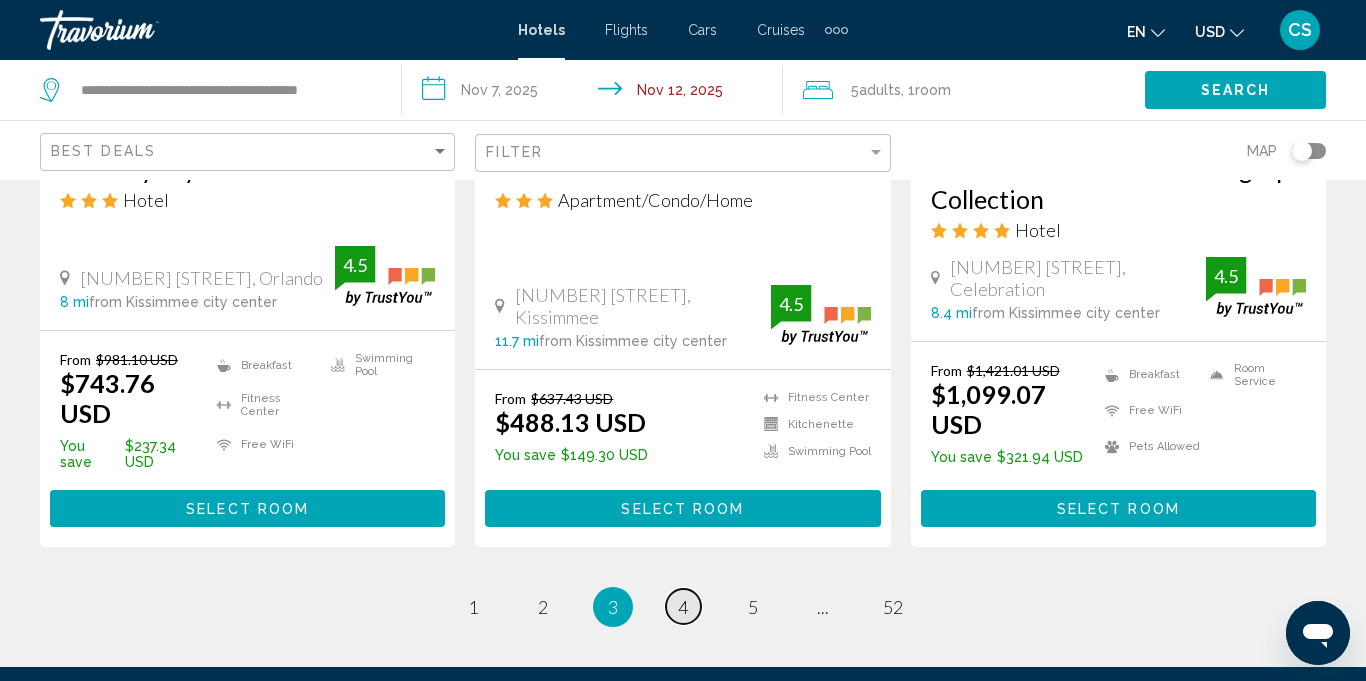 click on "page  4" at bounding box center (683, 606) 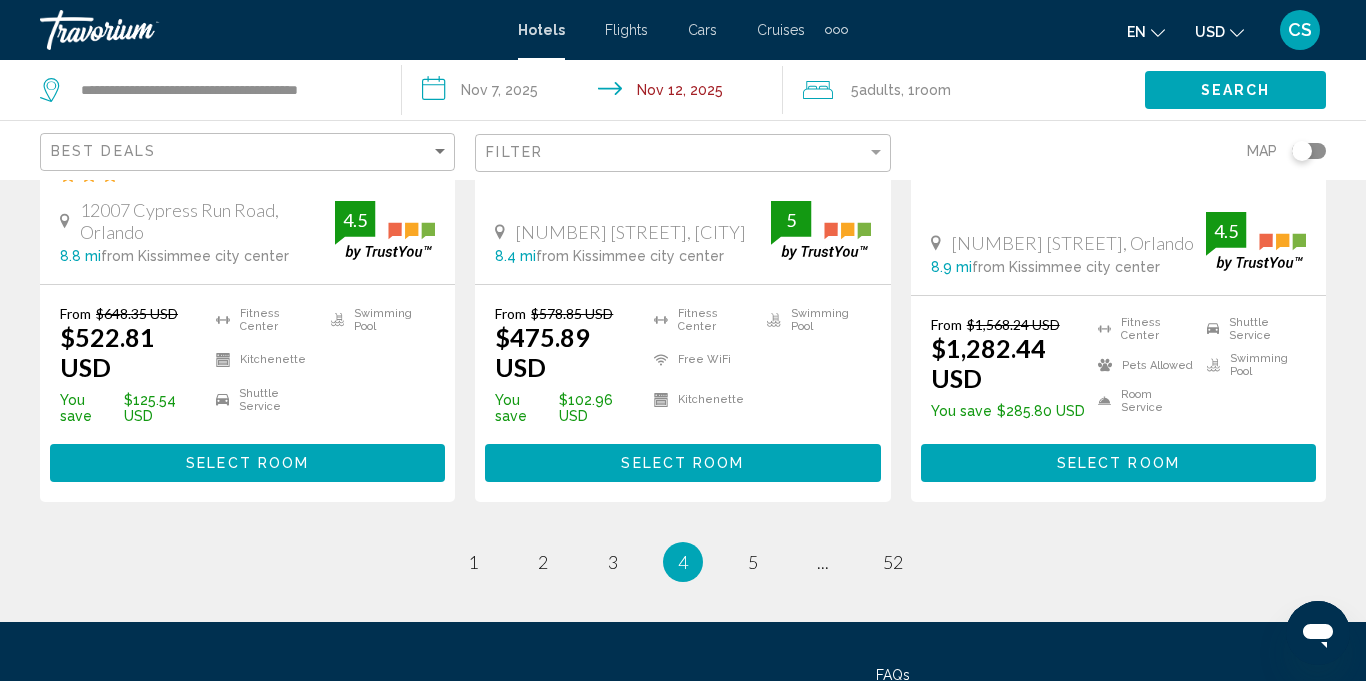 scroll, scrollTop: 2832, scrollLeft: 0, axis: vertical 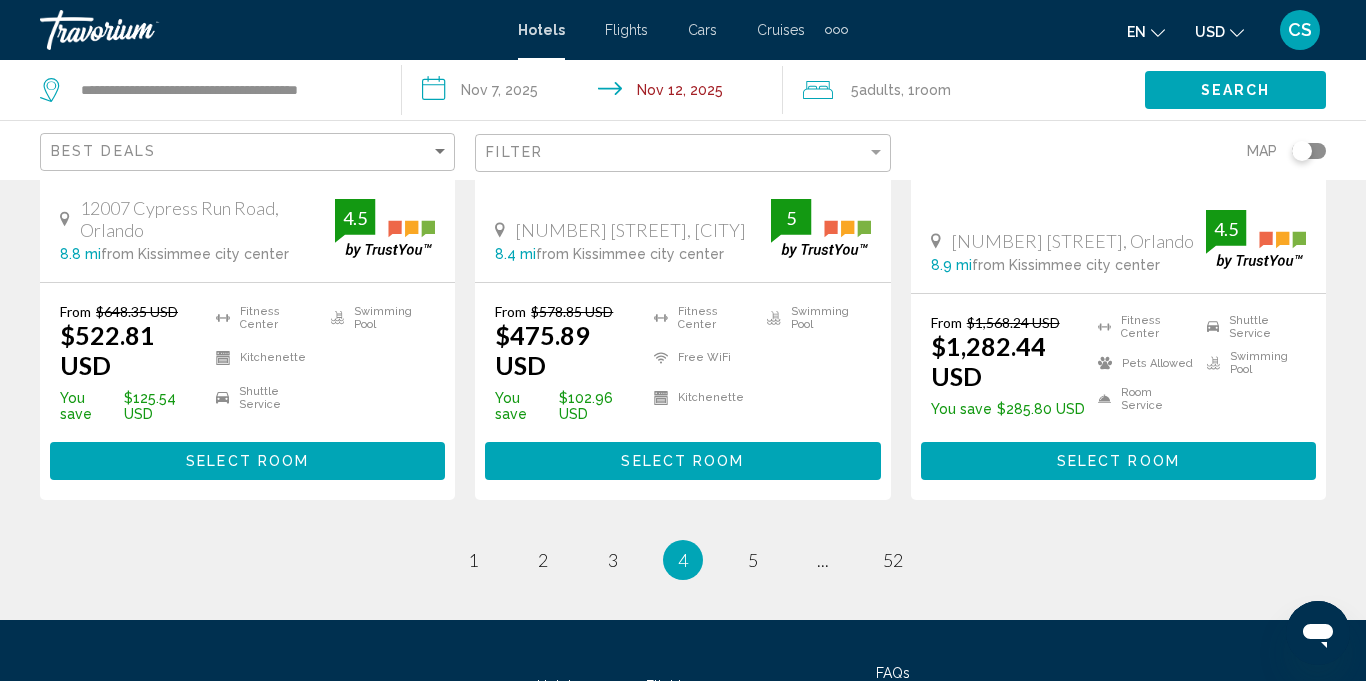 click on "Hotels Flights Cars Cruises Activities FAQs Contact Privacy Policy Terms & Conditions" at bounding box center [683, 714] 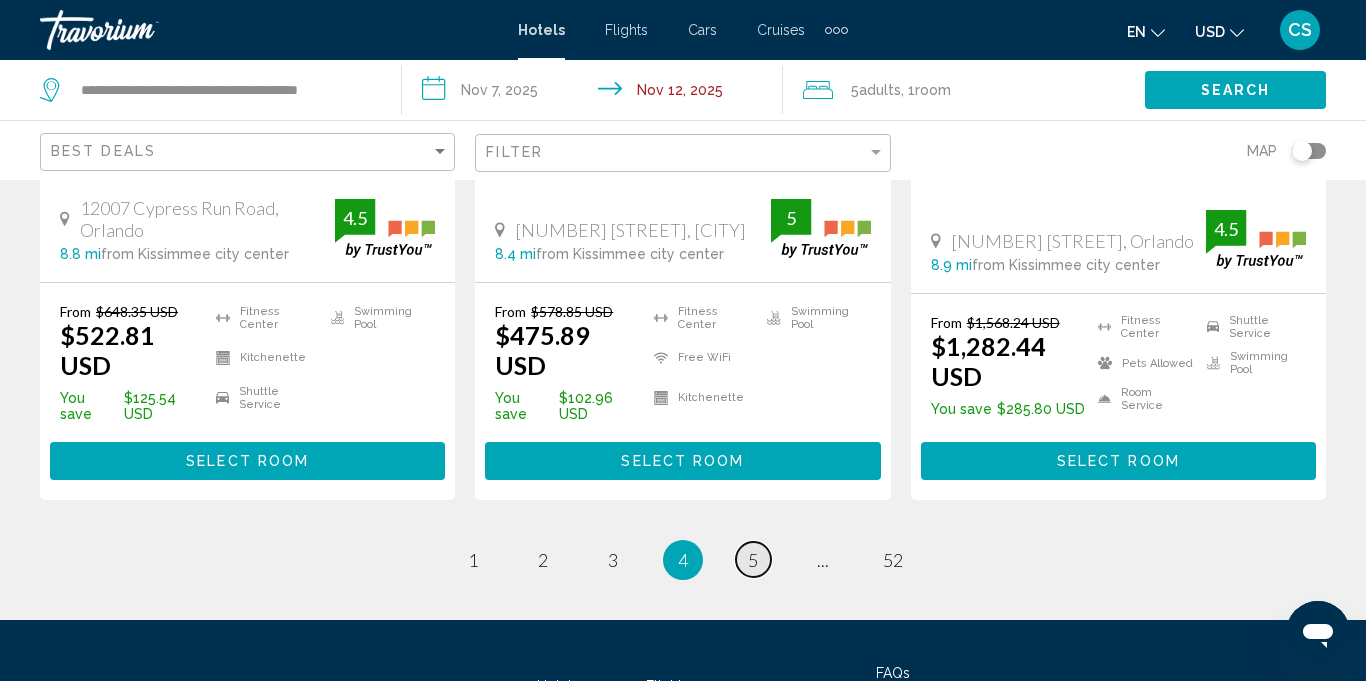 click on "page  5" at bounding box center [753, 559] 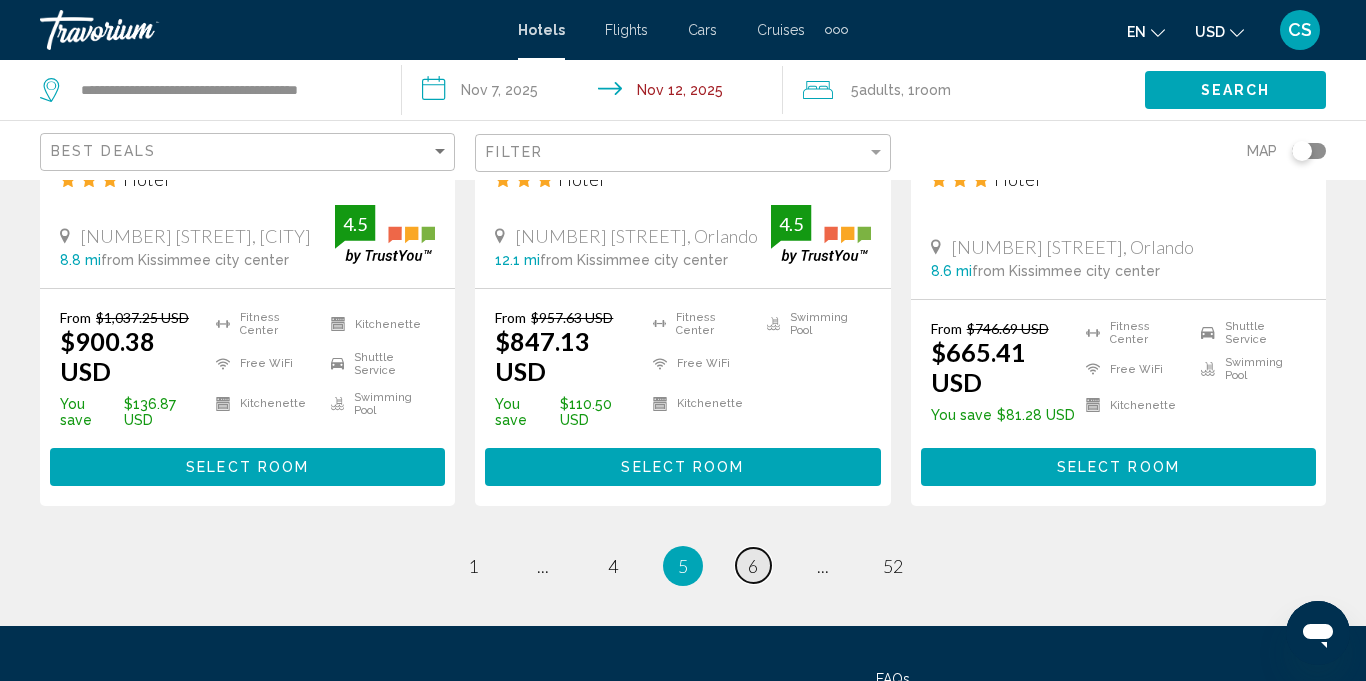 scroll, scrollTop: 2847, scrollLeft: 0, axis: vertical 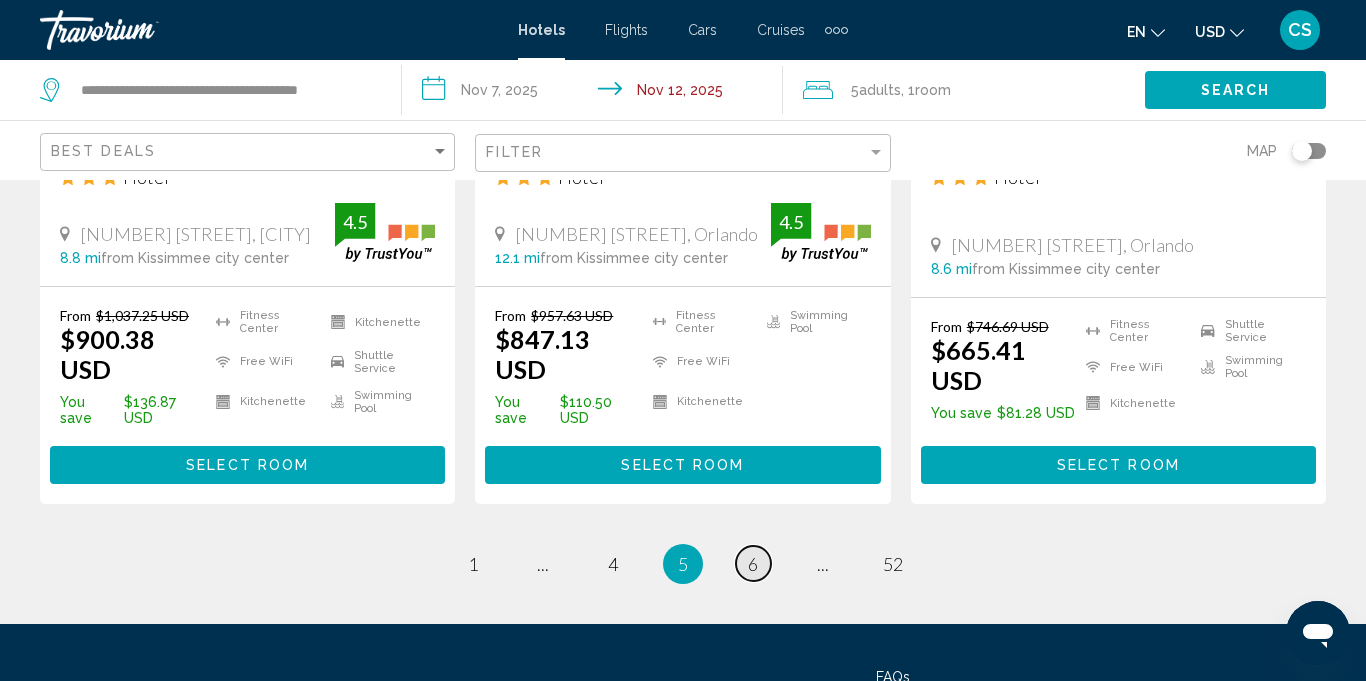 click on "page  6" at bounding box center (753, 563) 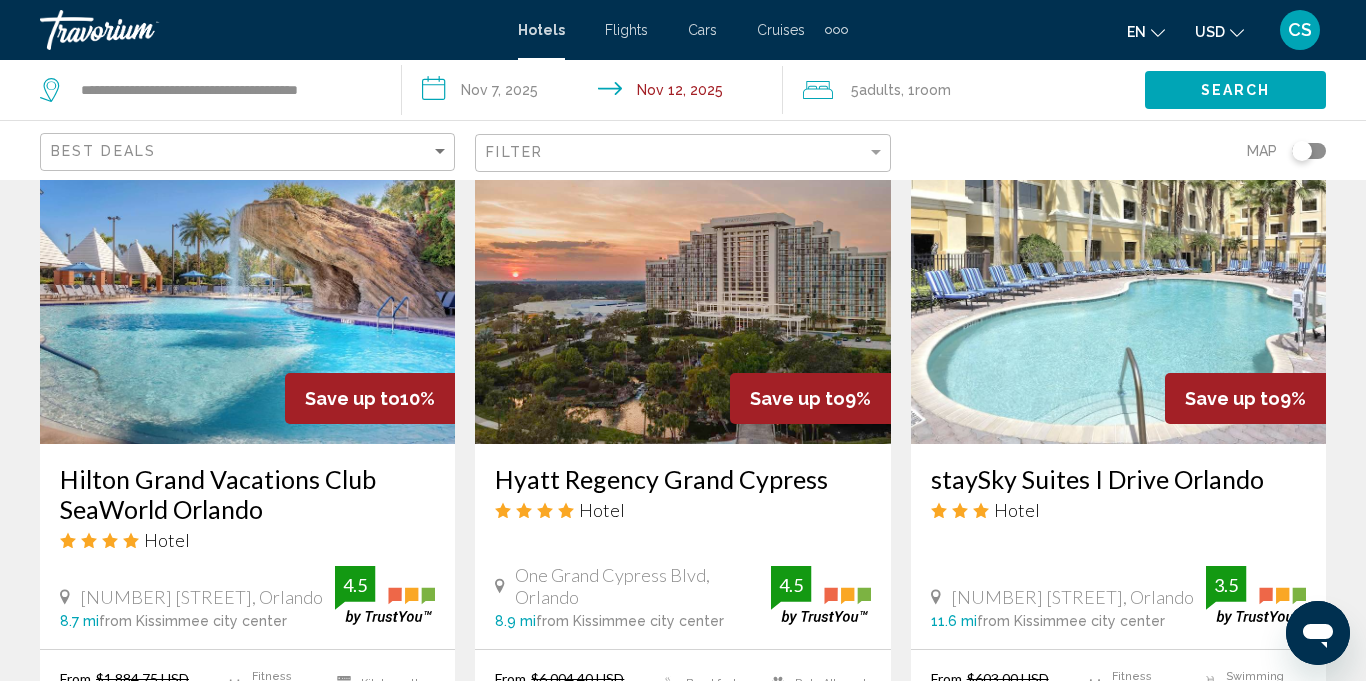 scroll, scrollTop: 913, scrollLeft: 0, axis: vertical 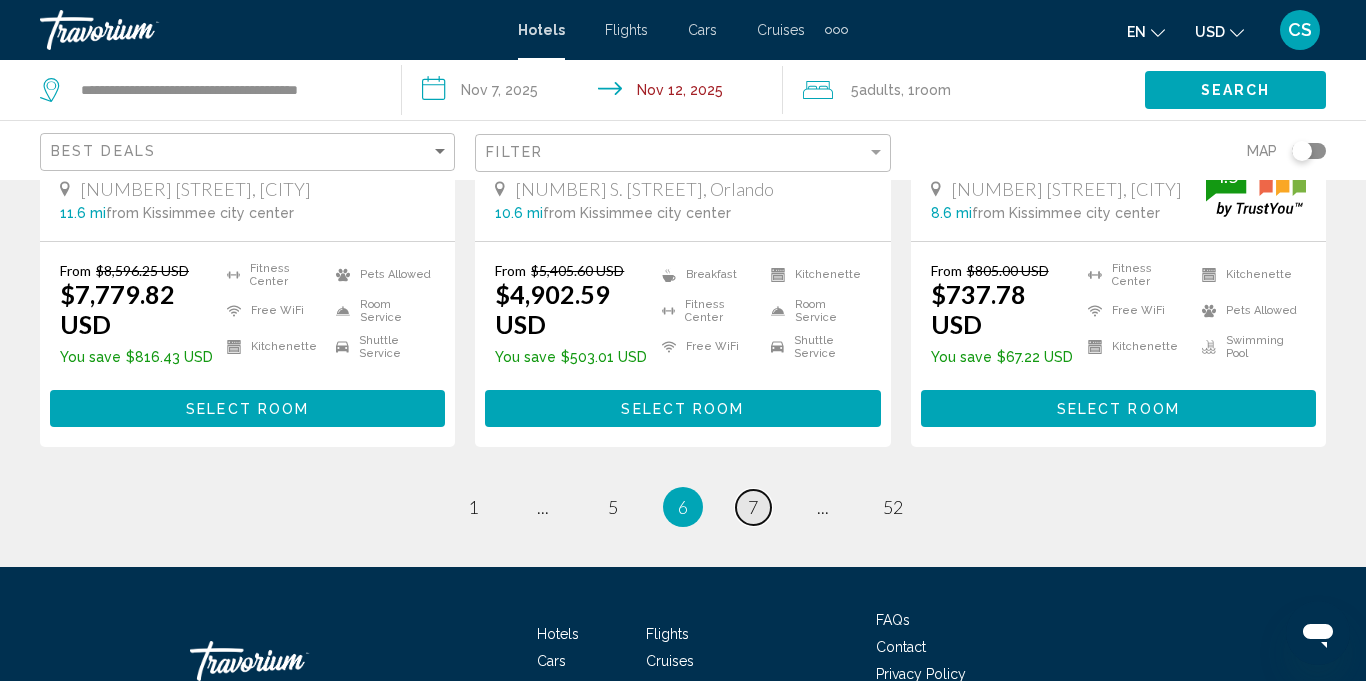 click on "page  7" at bounding box center (753, 507) 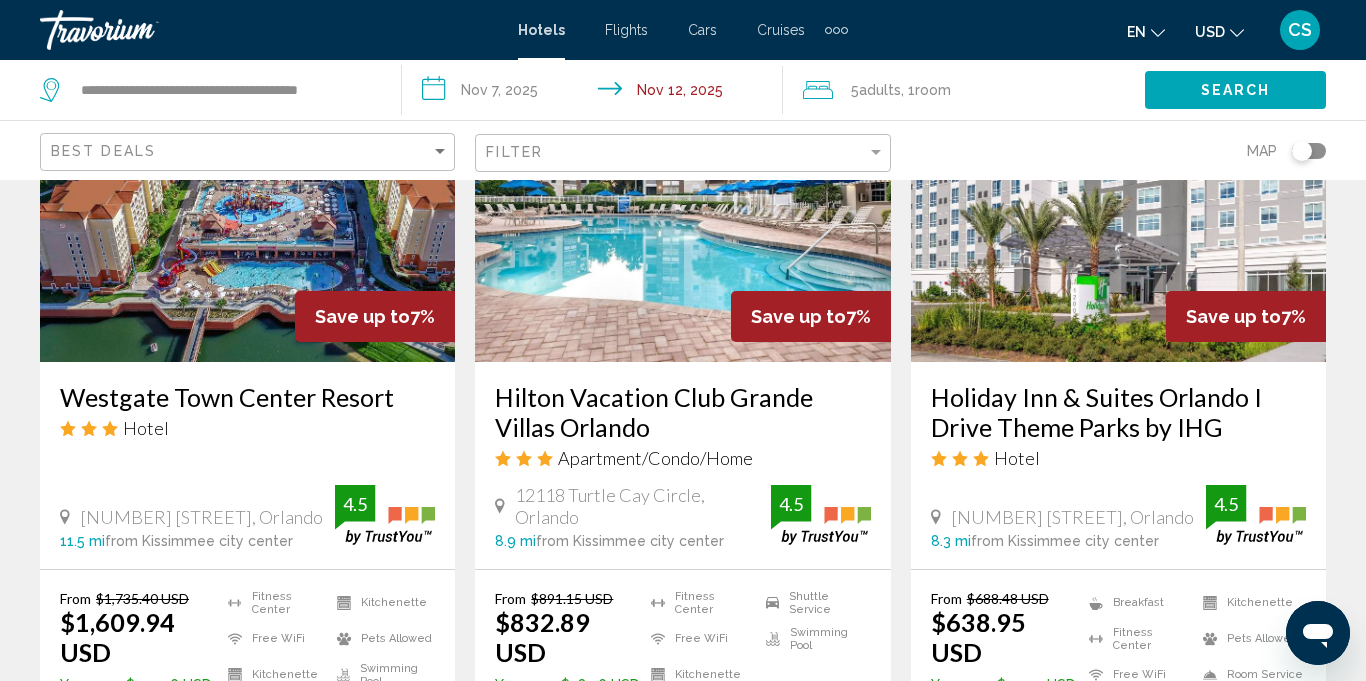 scroll, scrollTop: 982, scrollLeft: 0, axis: vertical 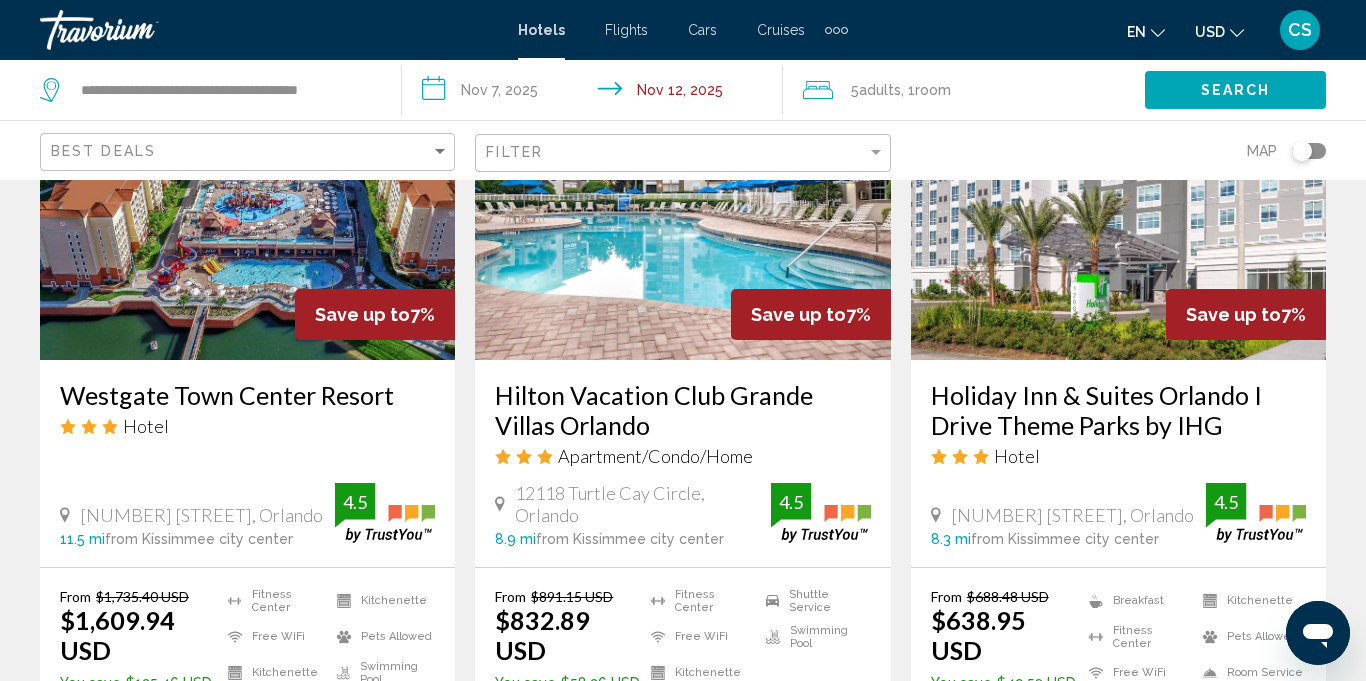 click on "Hilton Vacation Club Grande Villas Orlando" at bounding box center [682, 410] 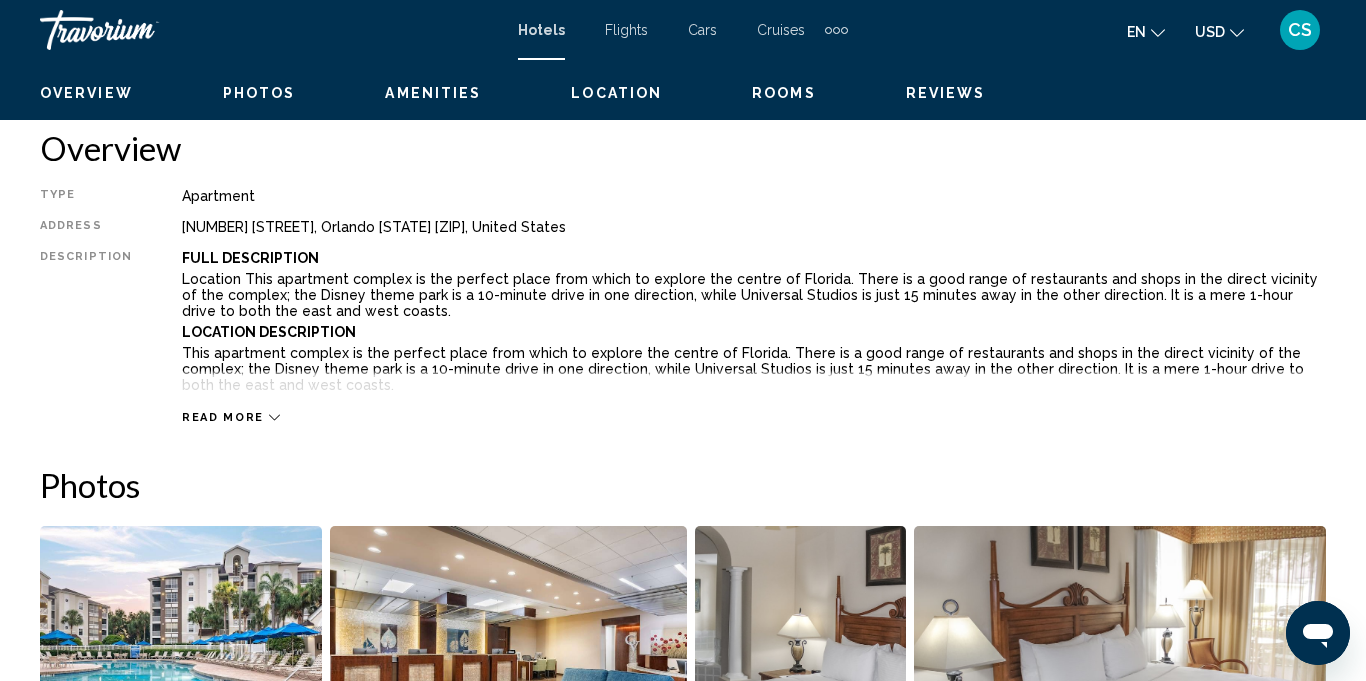 scroll, scrollTop: 194, scrollLeft: 0, axis: vertical 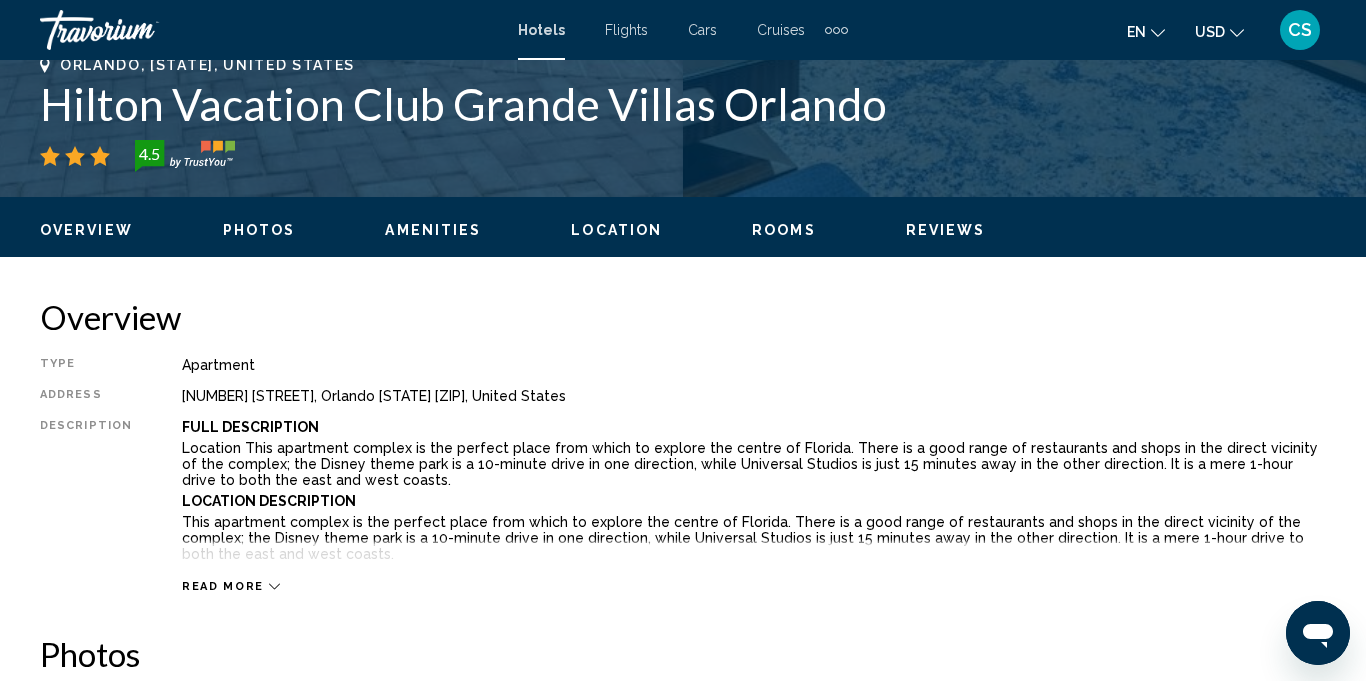 click on "CS" at bounding box center [1300, 30] 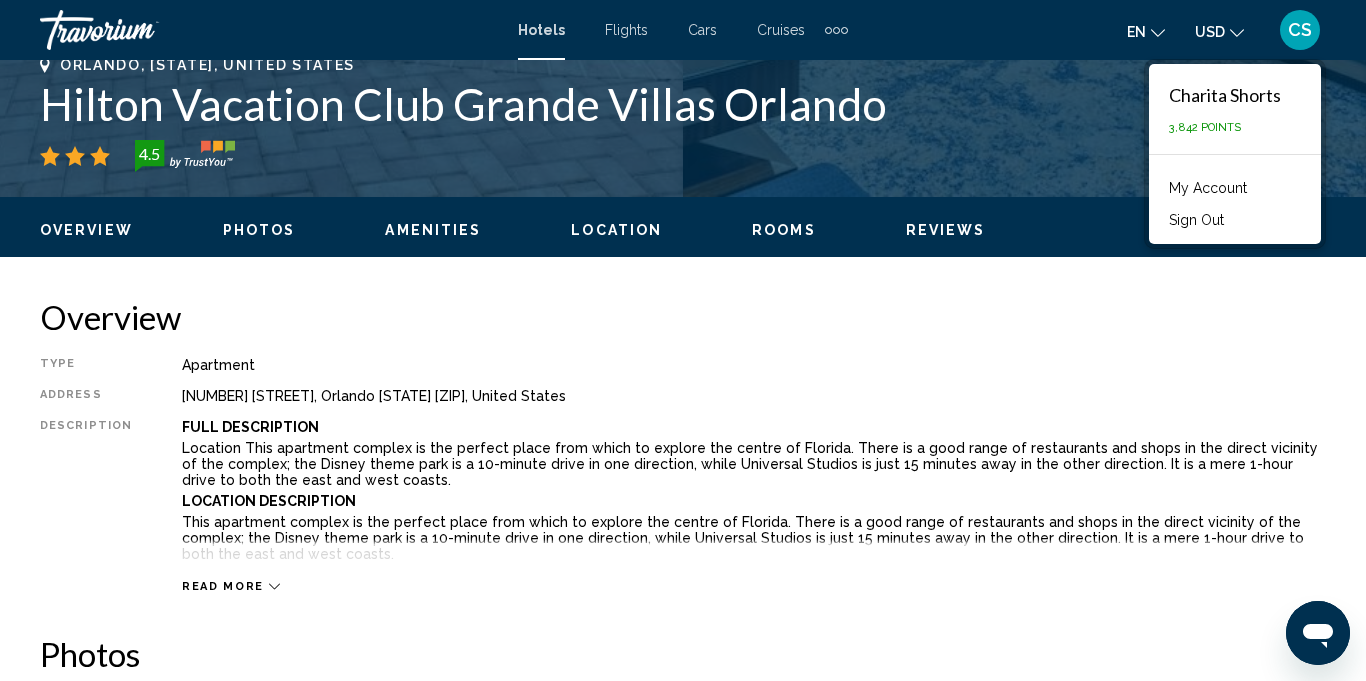 click on "Sign Out" at bounding box center [1196, 220] 